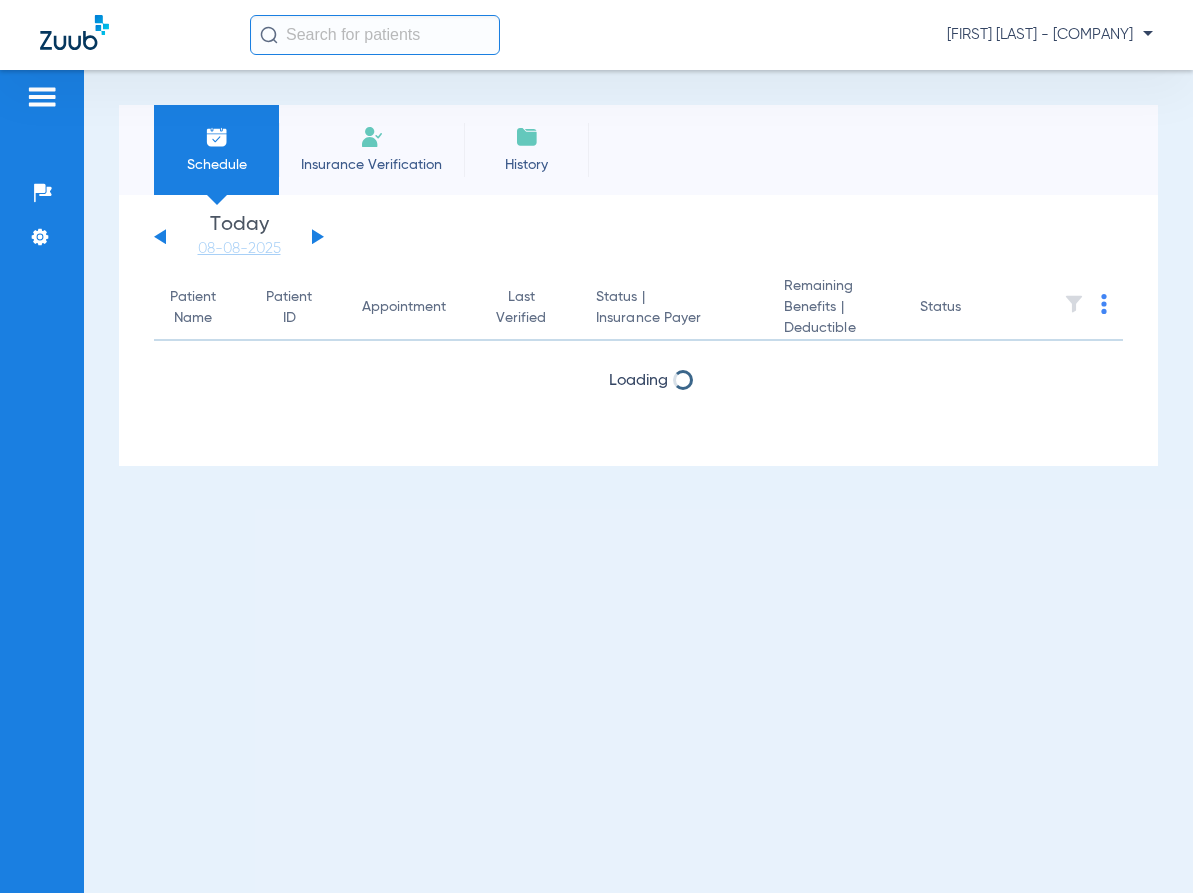 scroll, scrollTop: 0, scrollLeft: 0, axis: both 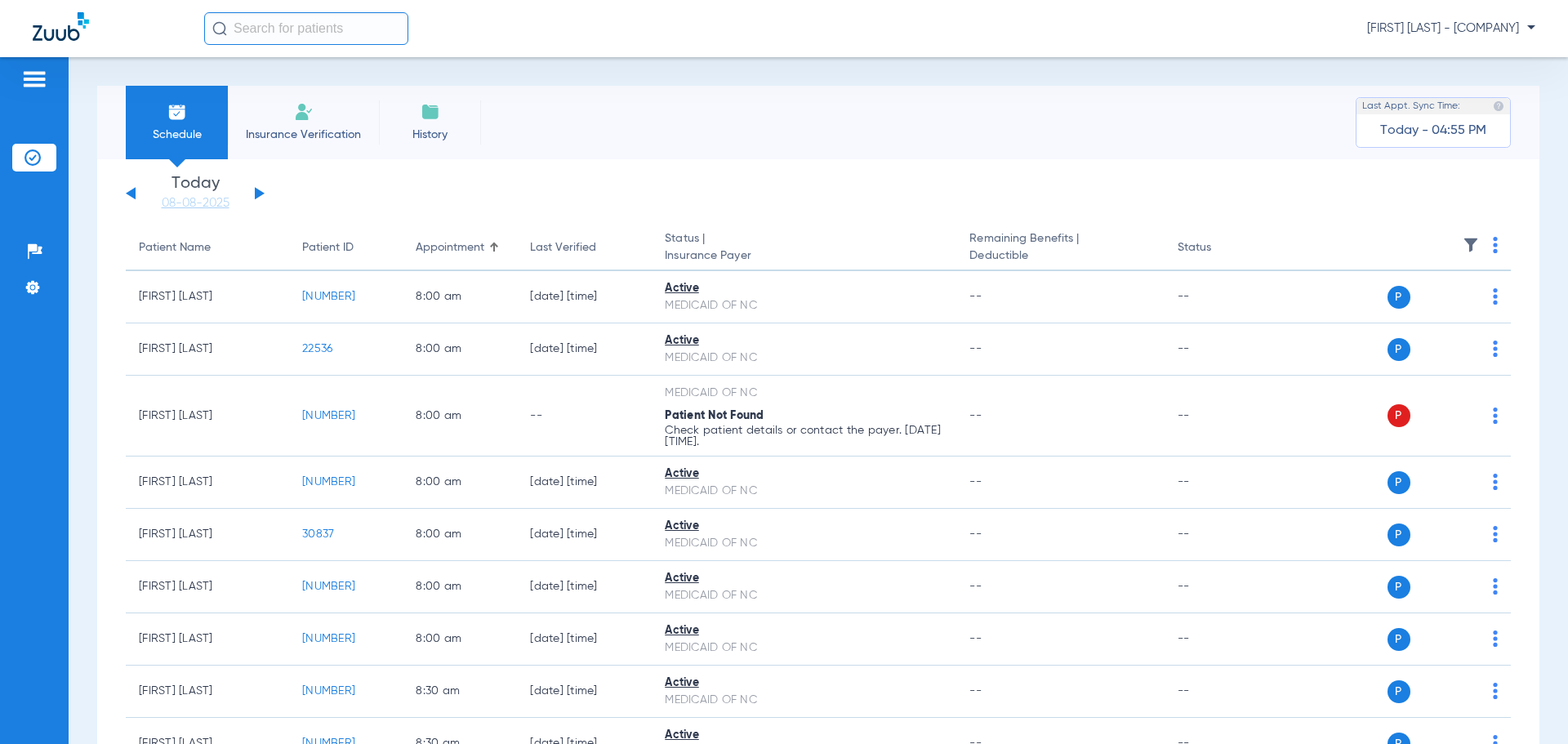 click on "Schedule" 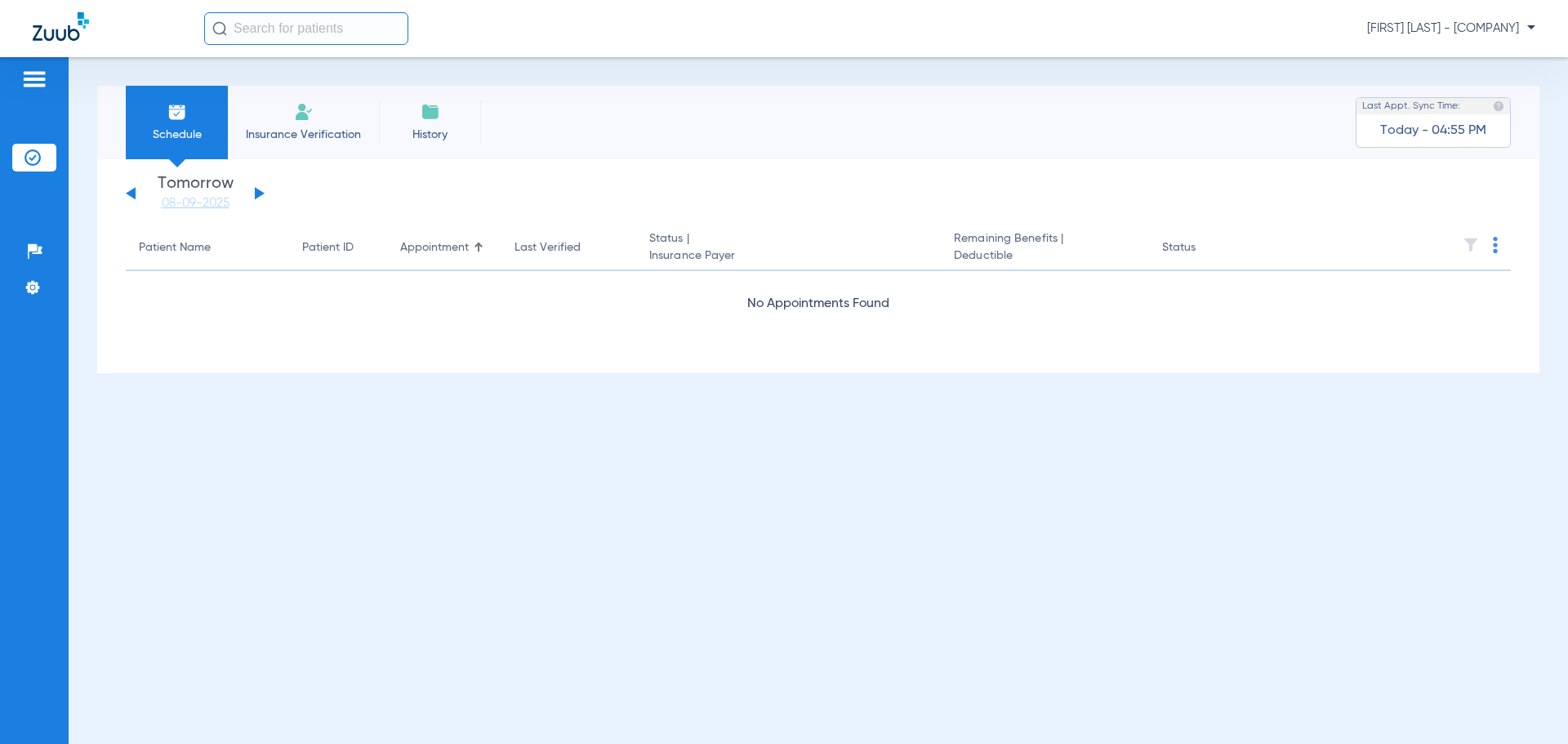 click 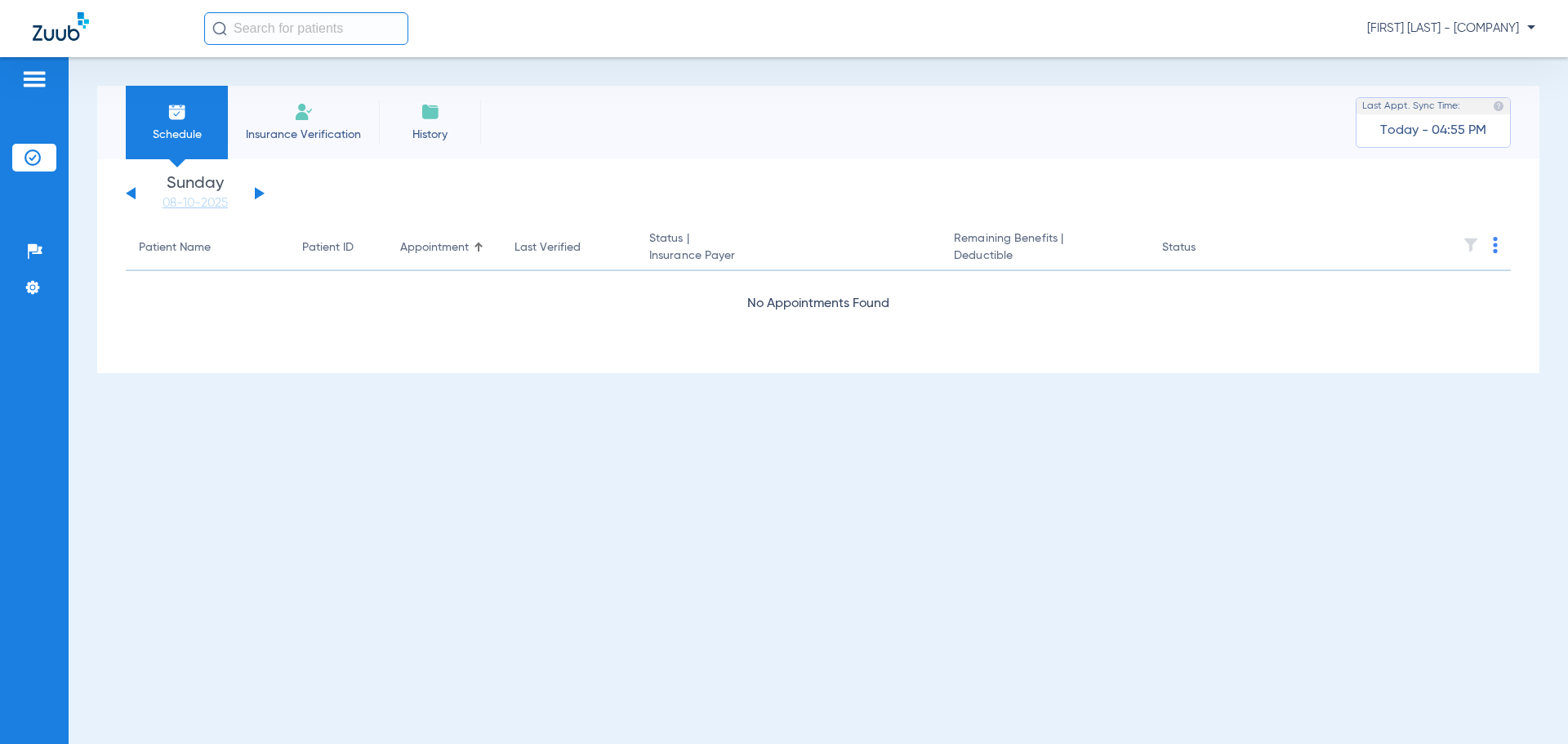 click 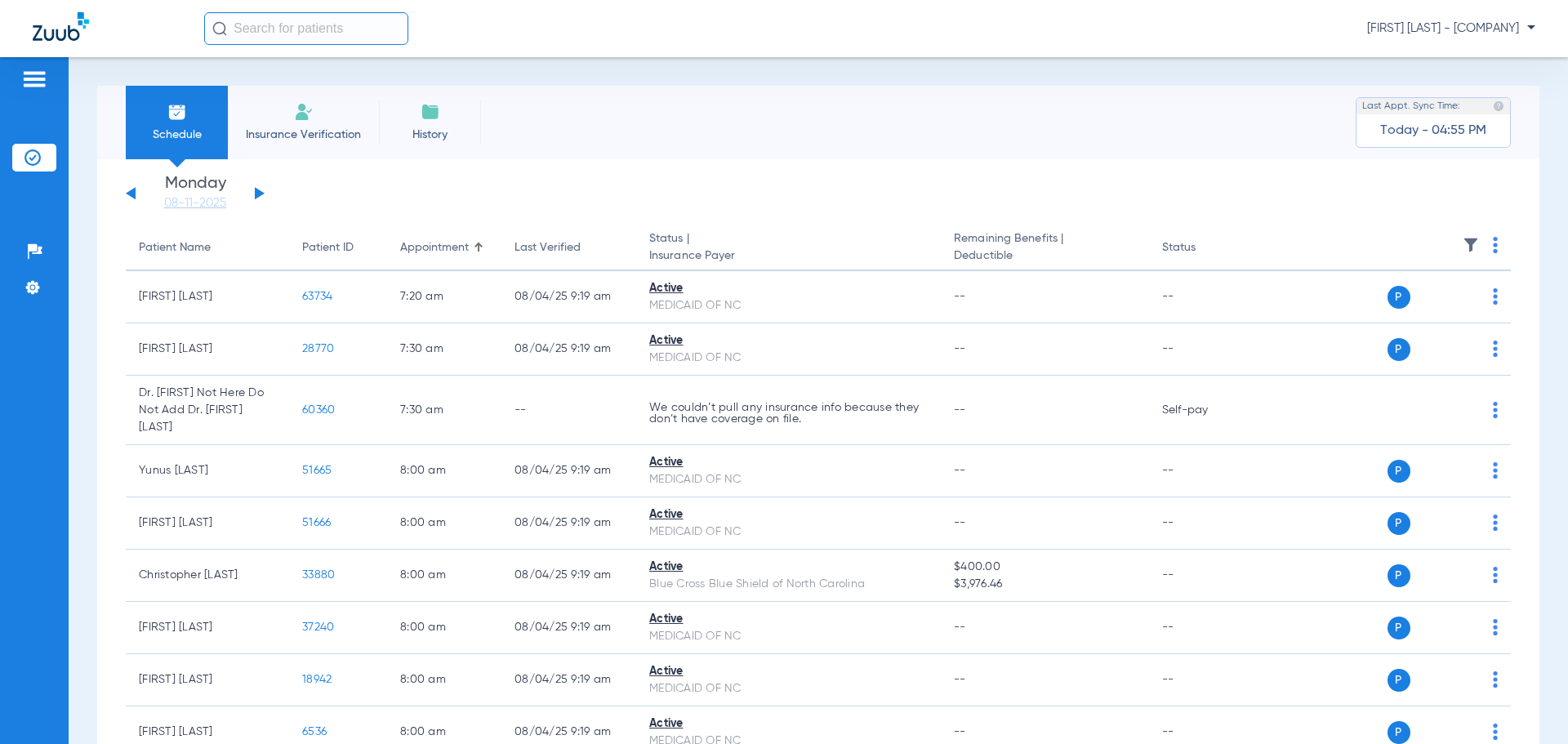click 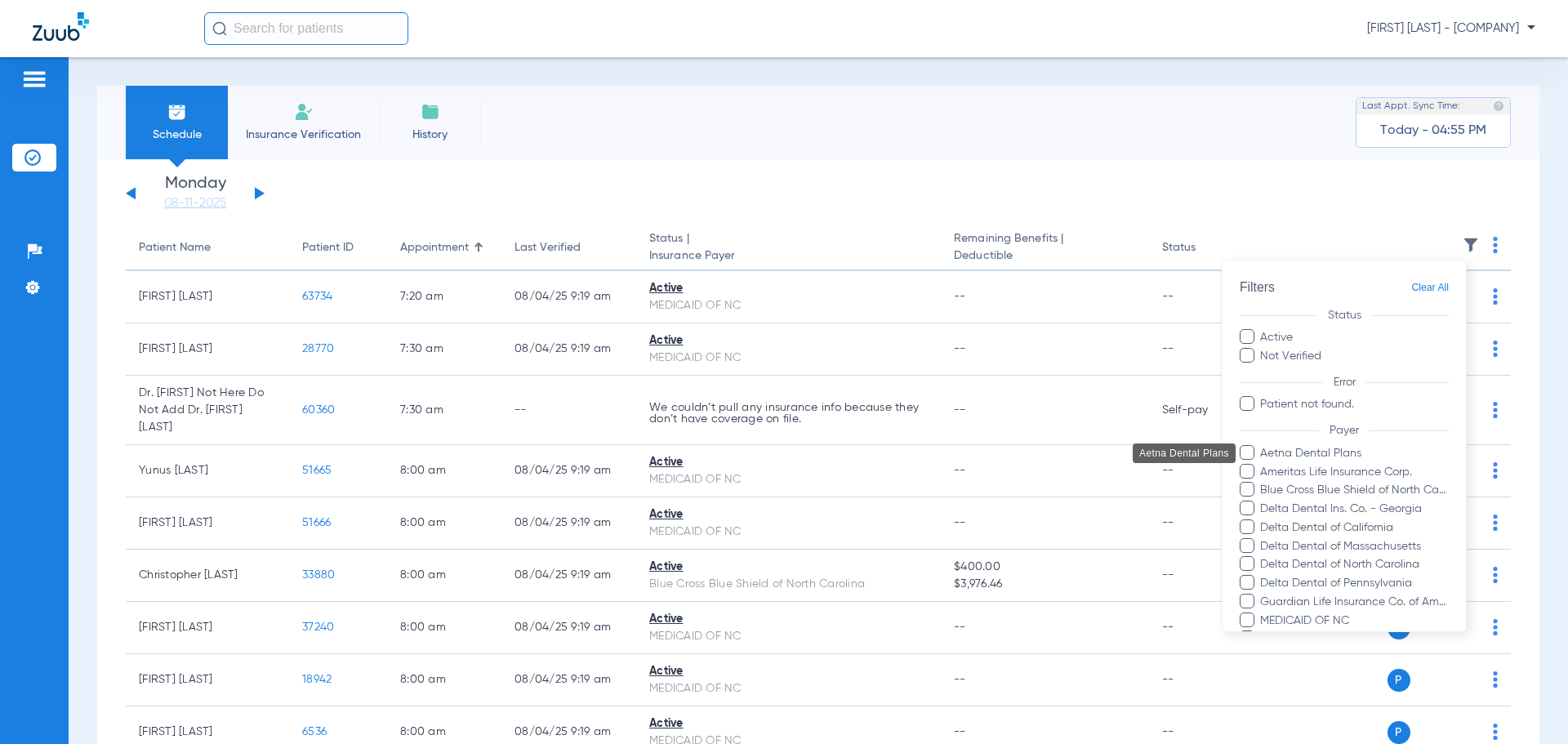 click on "Aetna Dental Plans" at bounding box center (1354, 453) 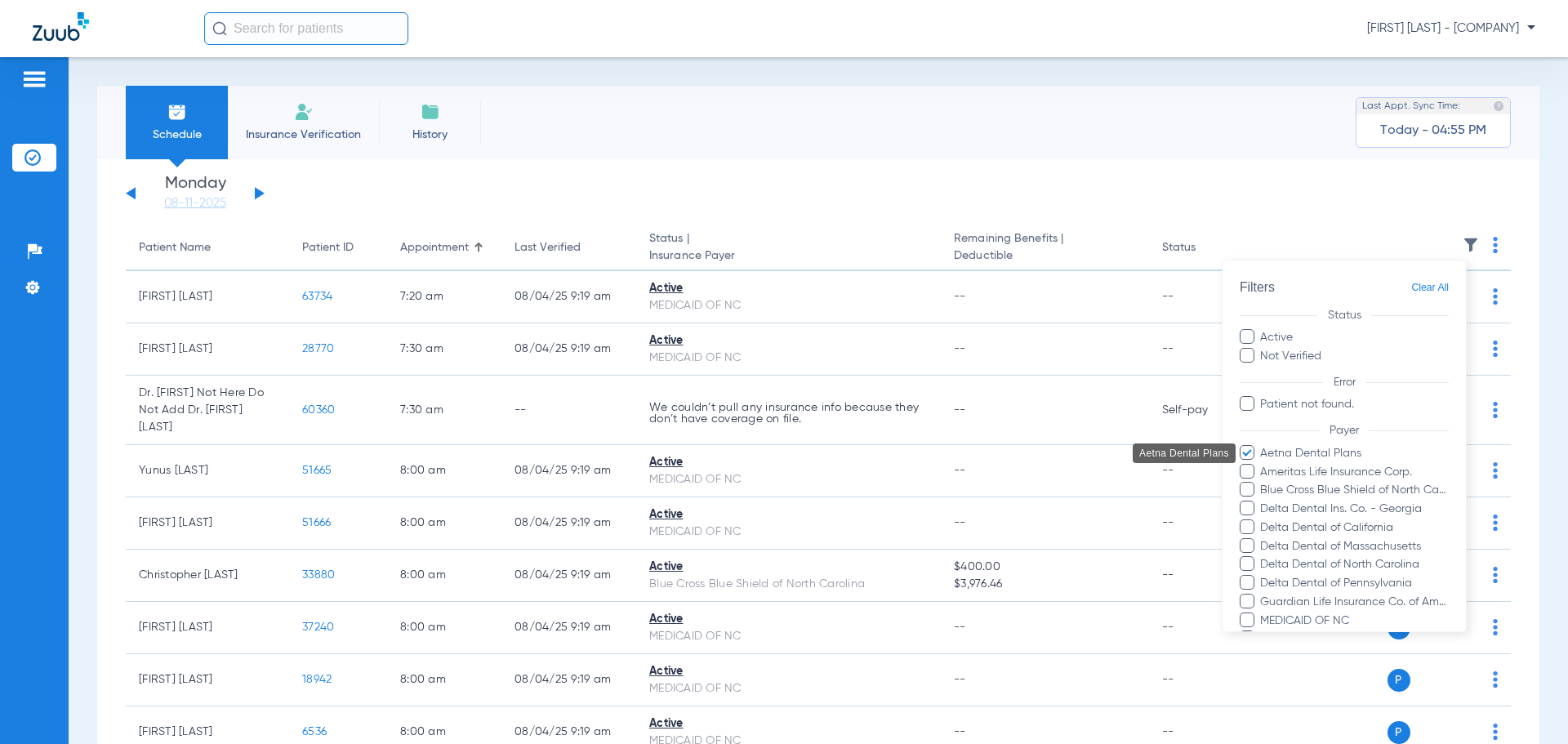 click on "Ameritas Life Insurance Corp." at bounding box center [1354, 472] 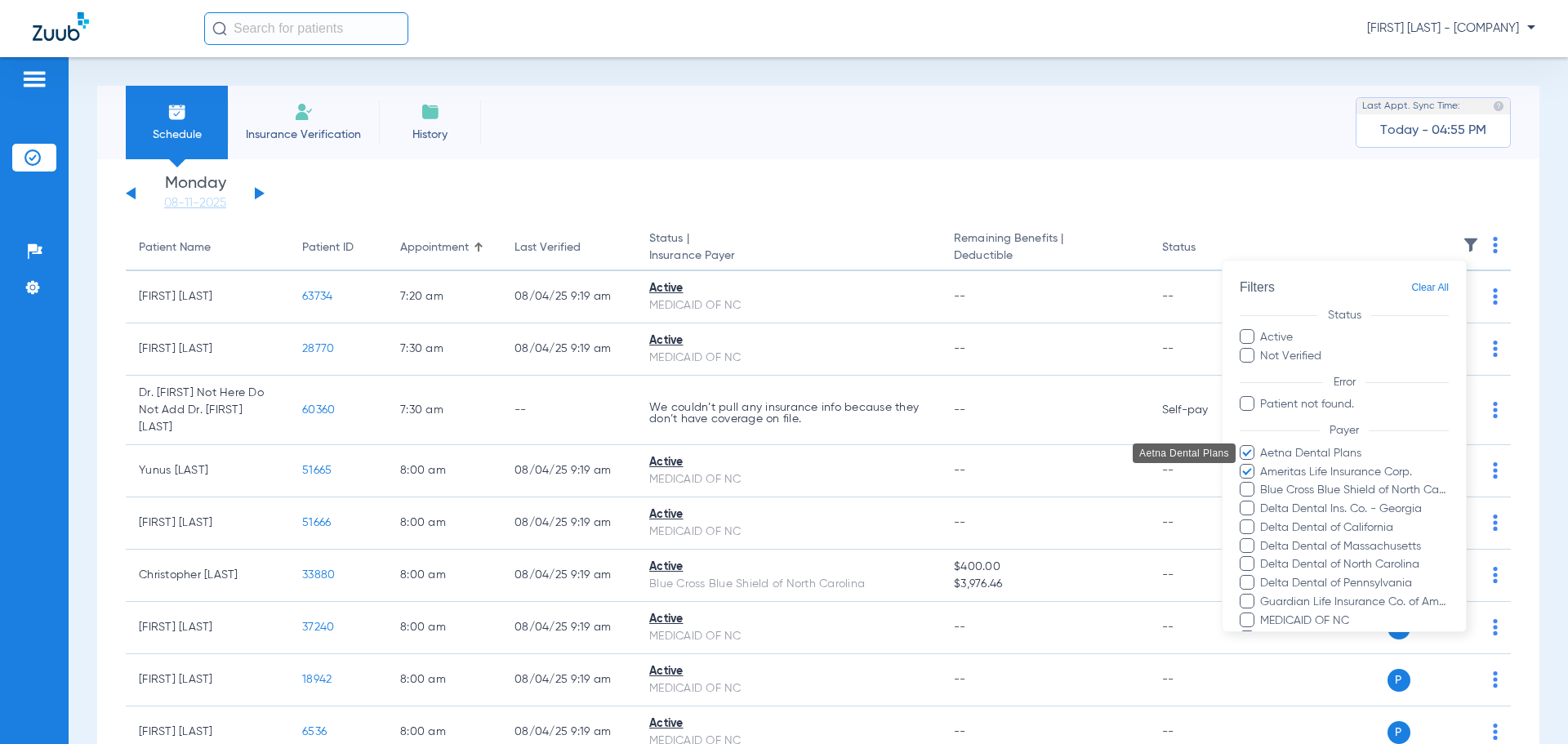 click on "Blue Cross Blue Shield of North Carolina" at bounding box center (1354, 490) 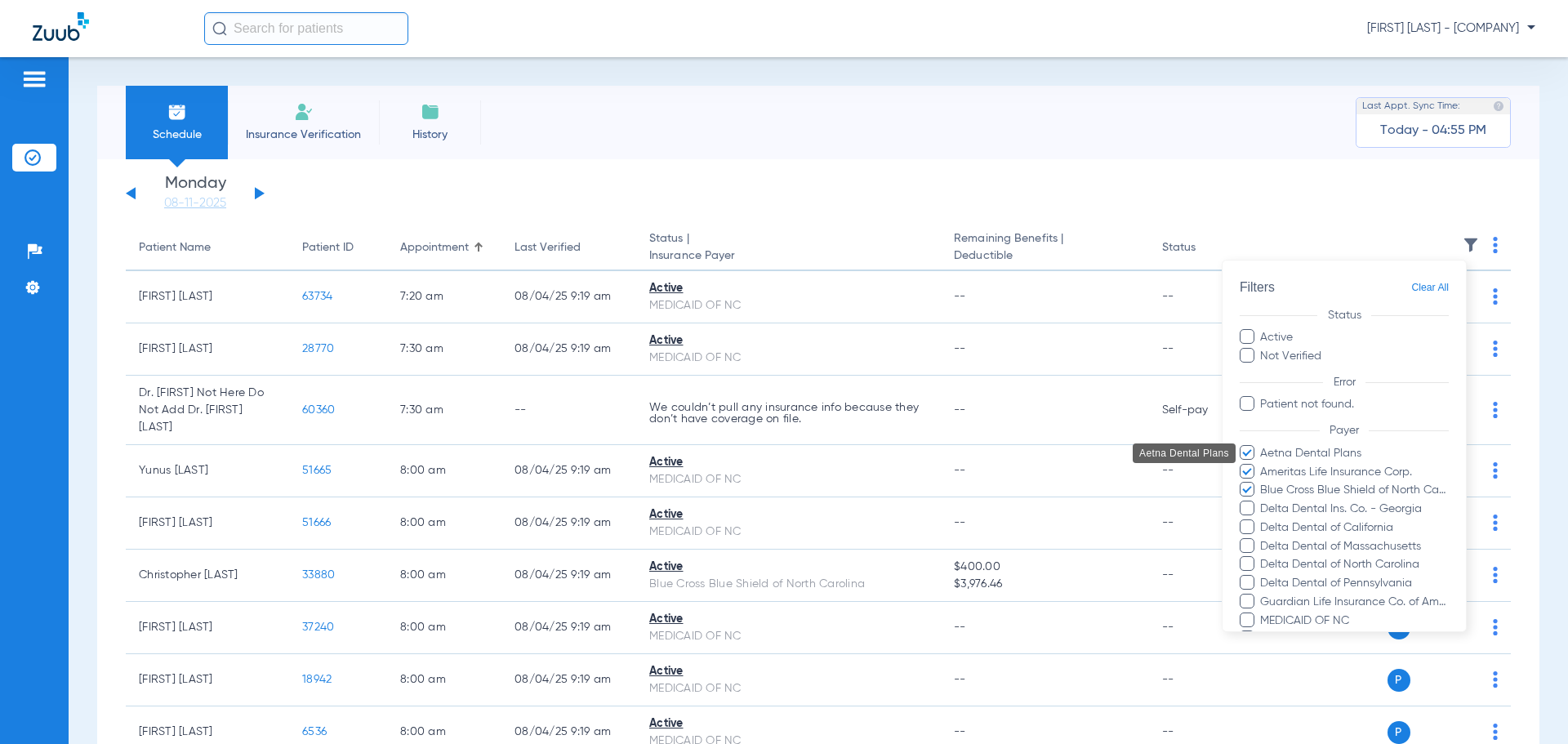 click on "Delta Dental Ins. Co. - Georgia" at bounding box center [1354, 509] 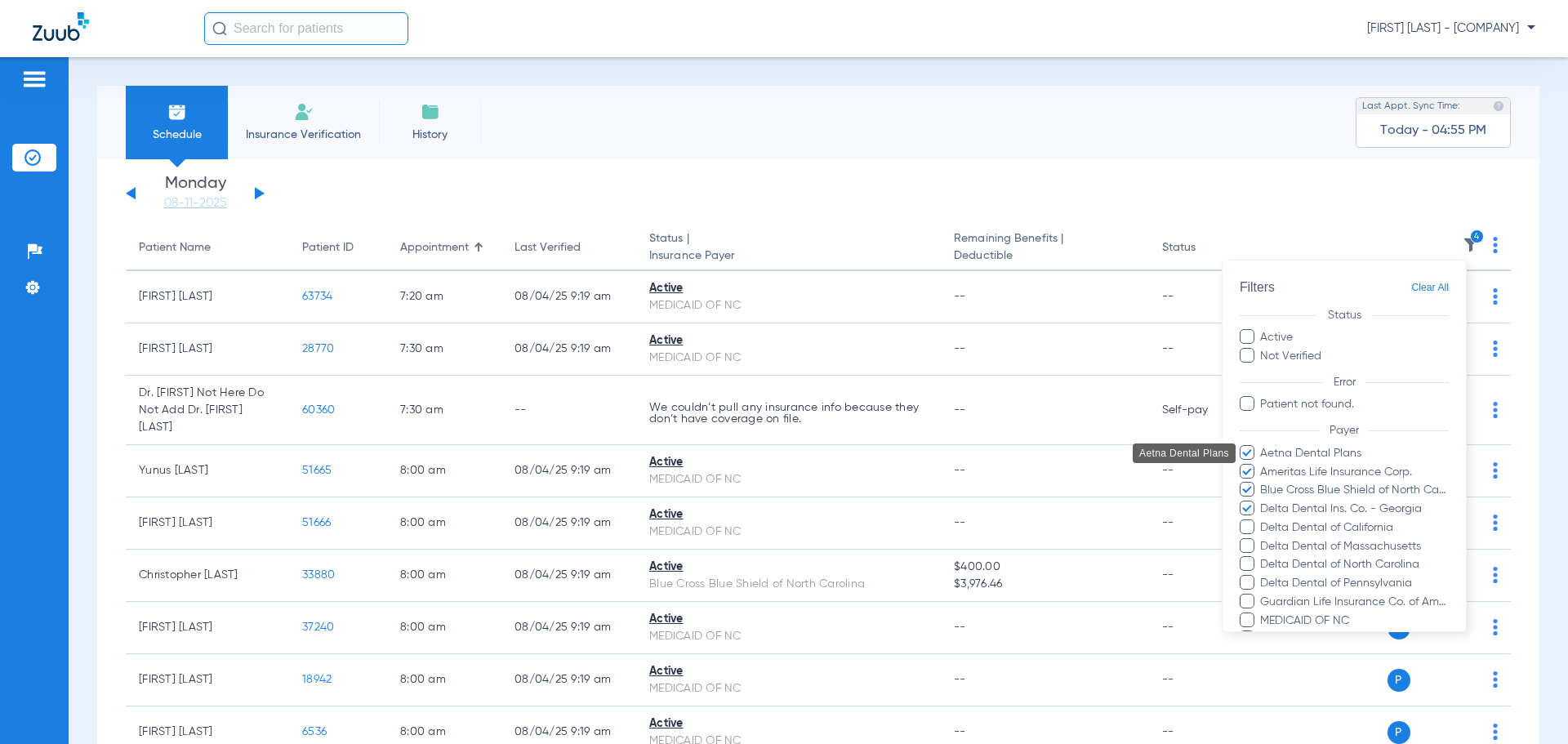 click on "Delta Dental of California" at bounding box center (1354, 528) 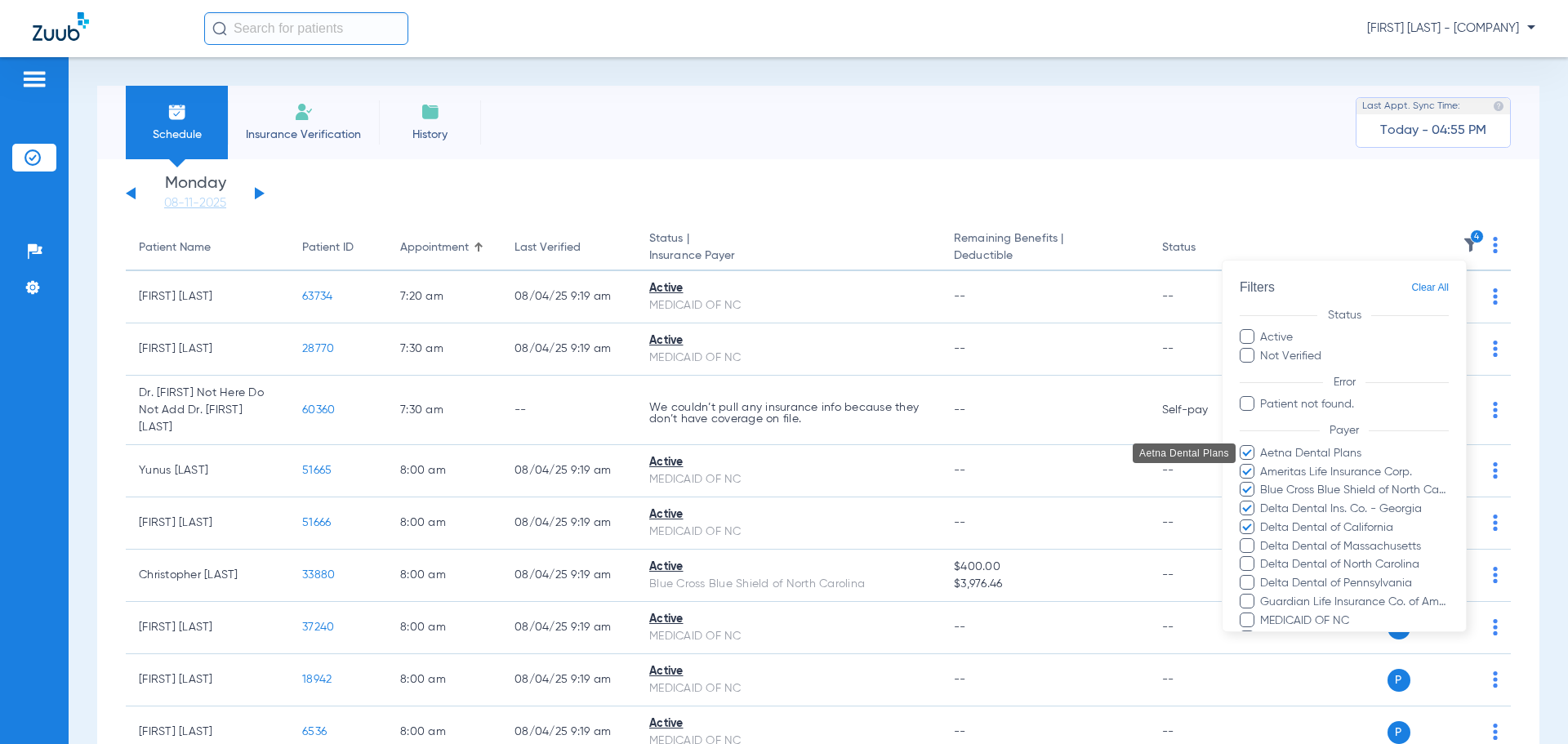 click on "Delta Dental of Massachusetts" at bounding box center [1354, 546] 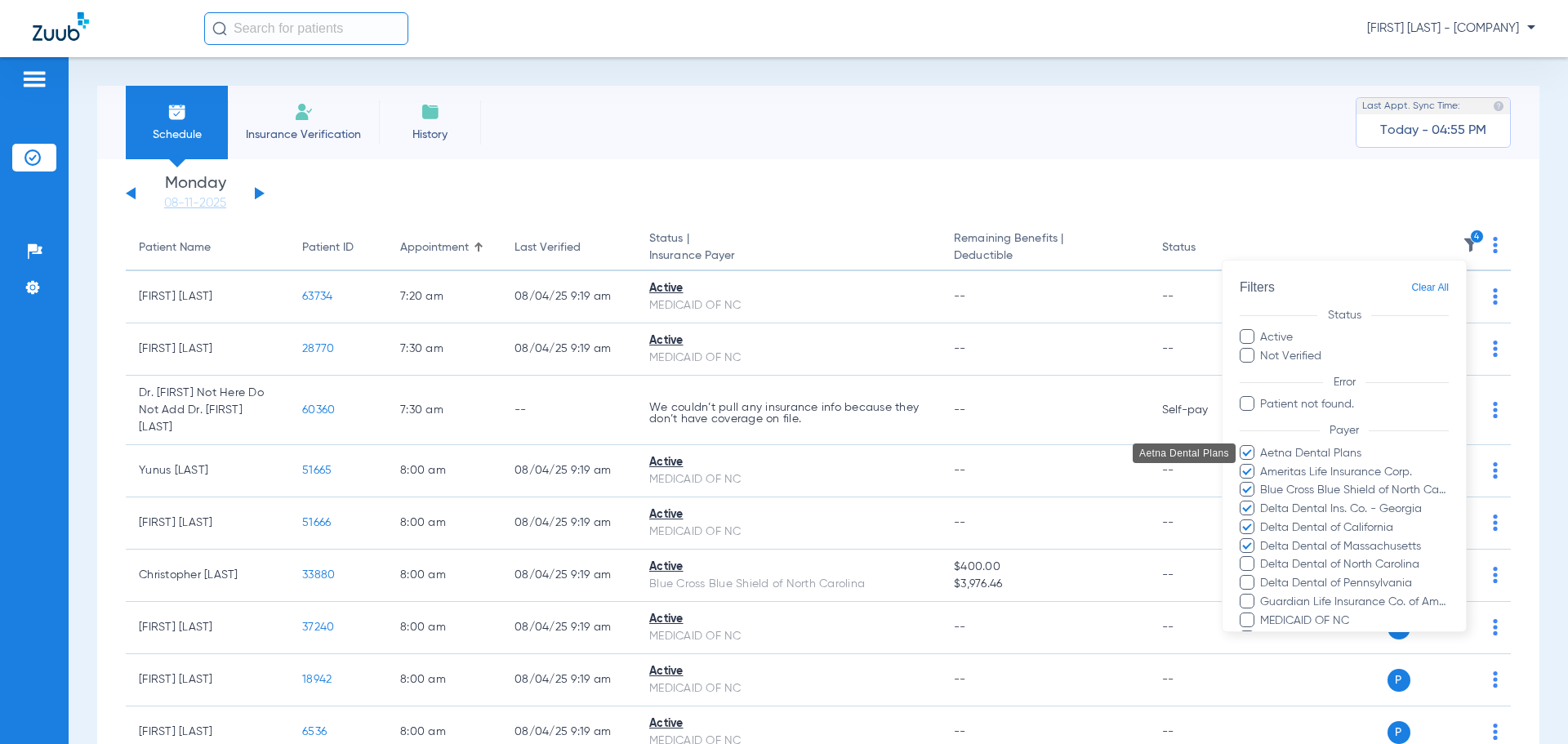 click on "Delta Dental of North Carolina" at bounding box center [1354, 564] 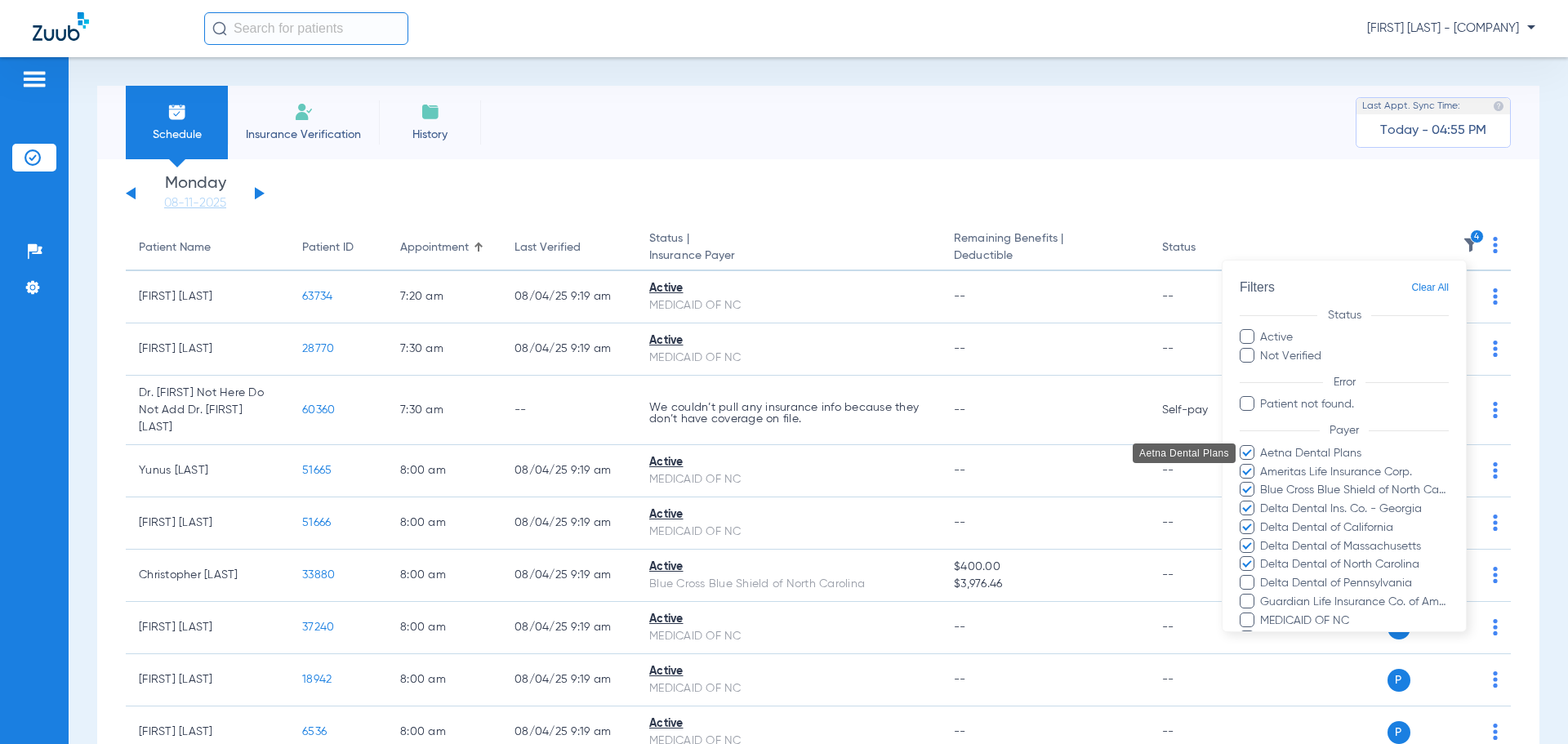 click on "Delta Dental of Pennsylvania" at bounding box center (1354, 583) 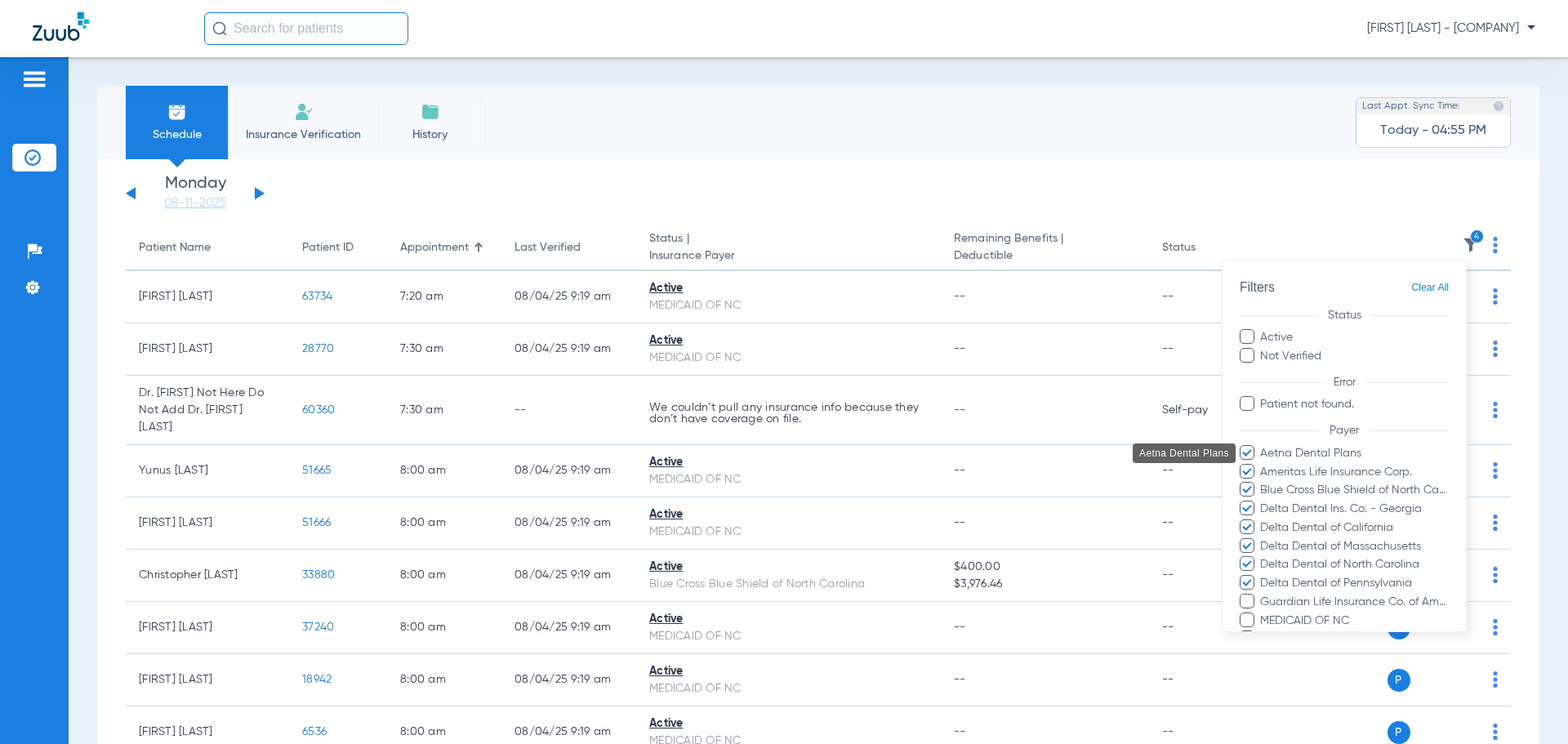 click on "Guardian Life Insurance Co. of America" at bounding box center [1354, 602] 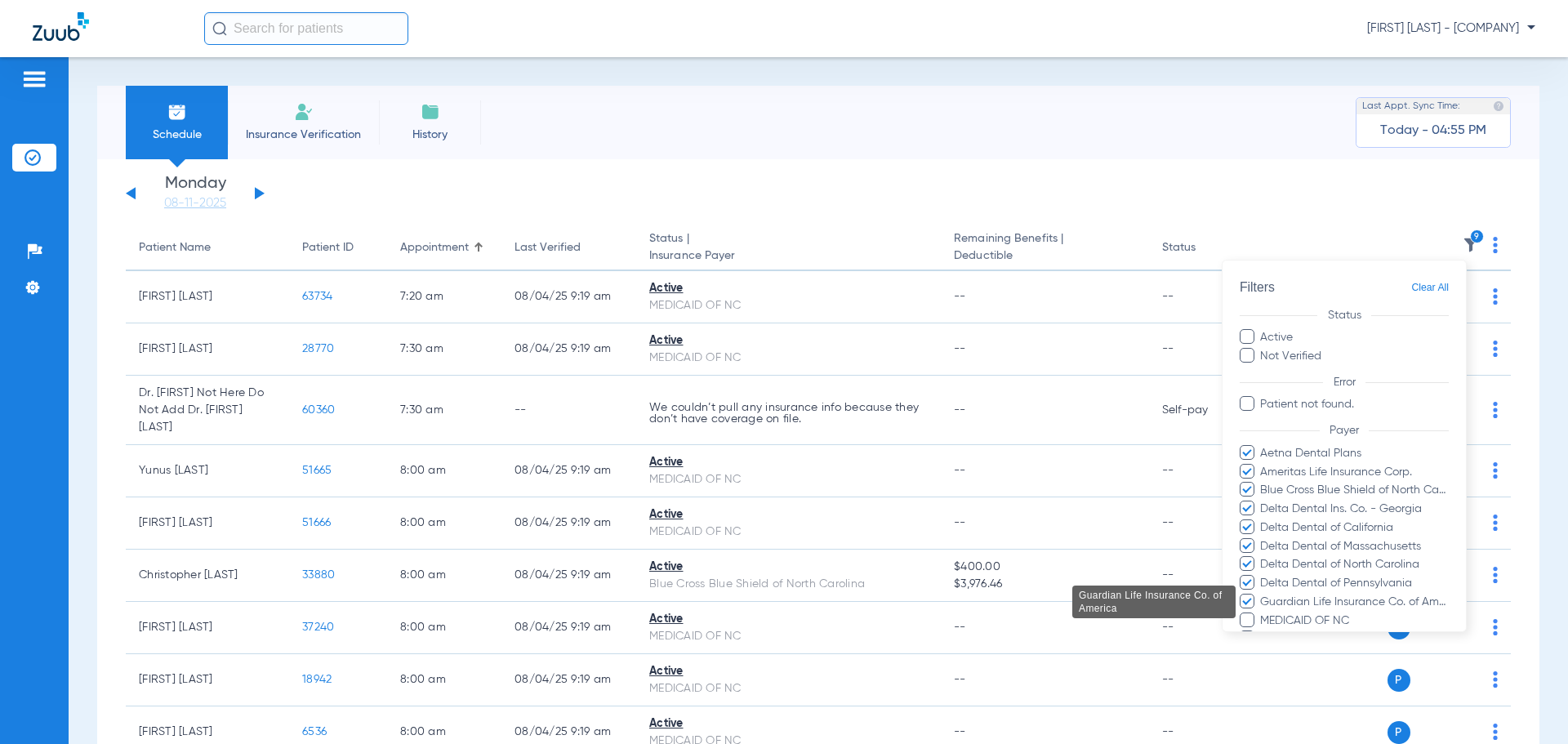 scroll, scrollTop: 119, scrollLeft: 0, axis: vertical 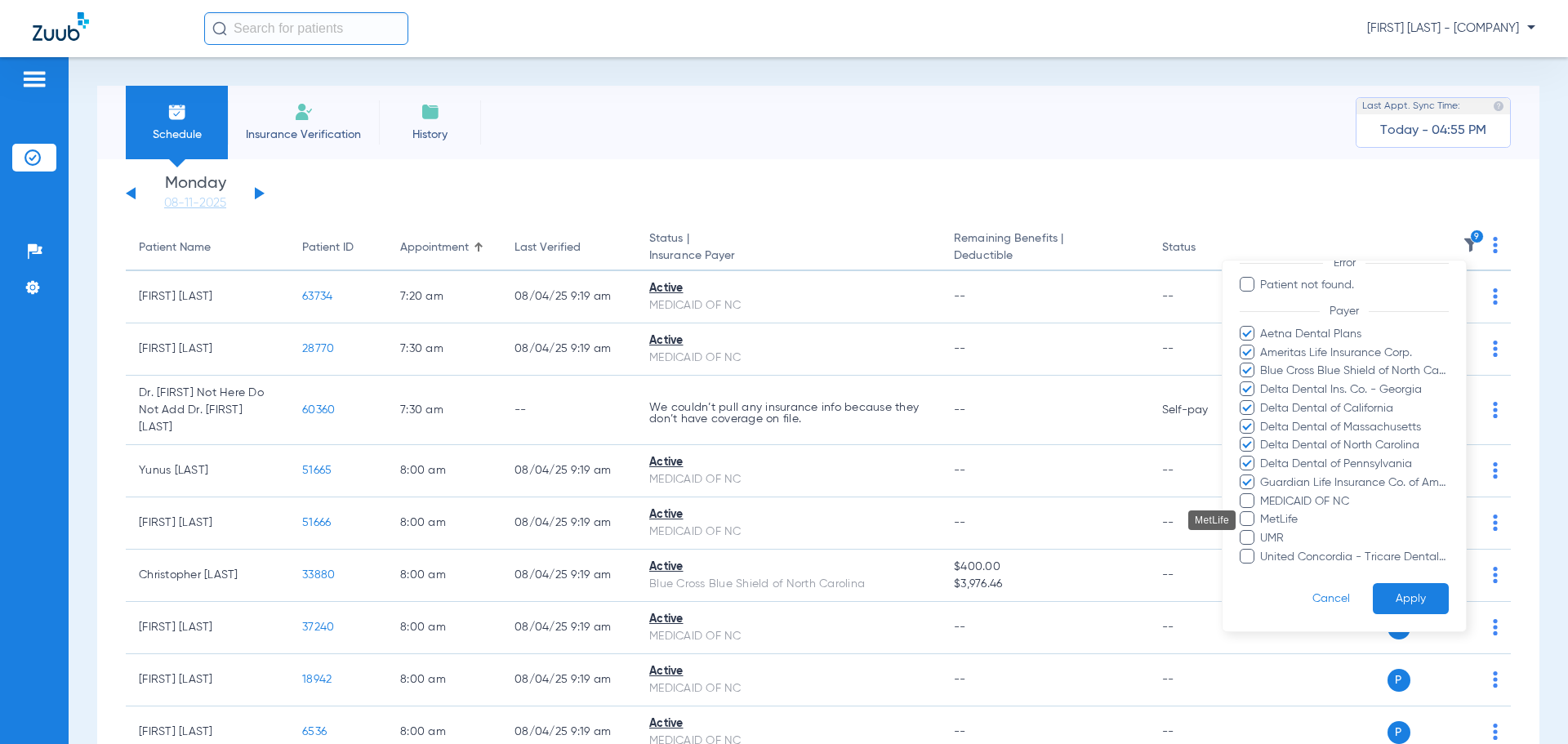 click on "MetLife" at bounding box center (1354, 519) 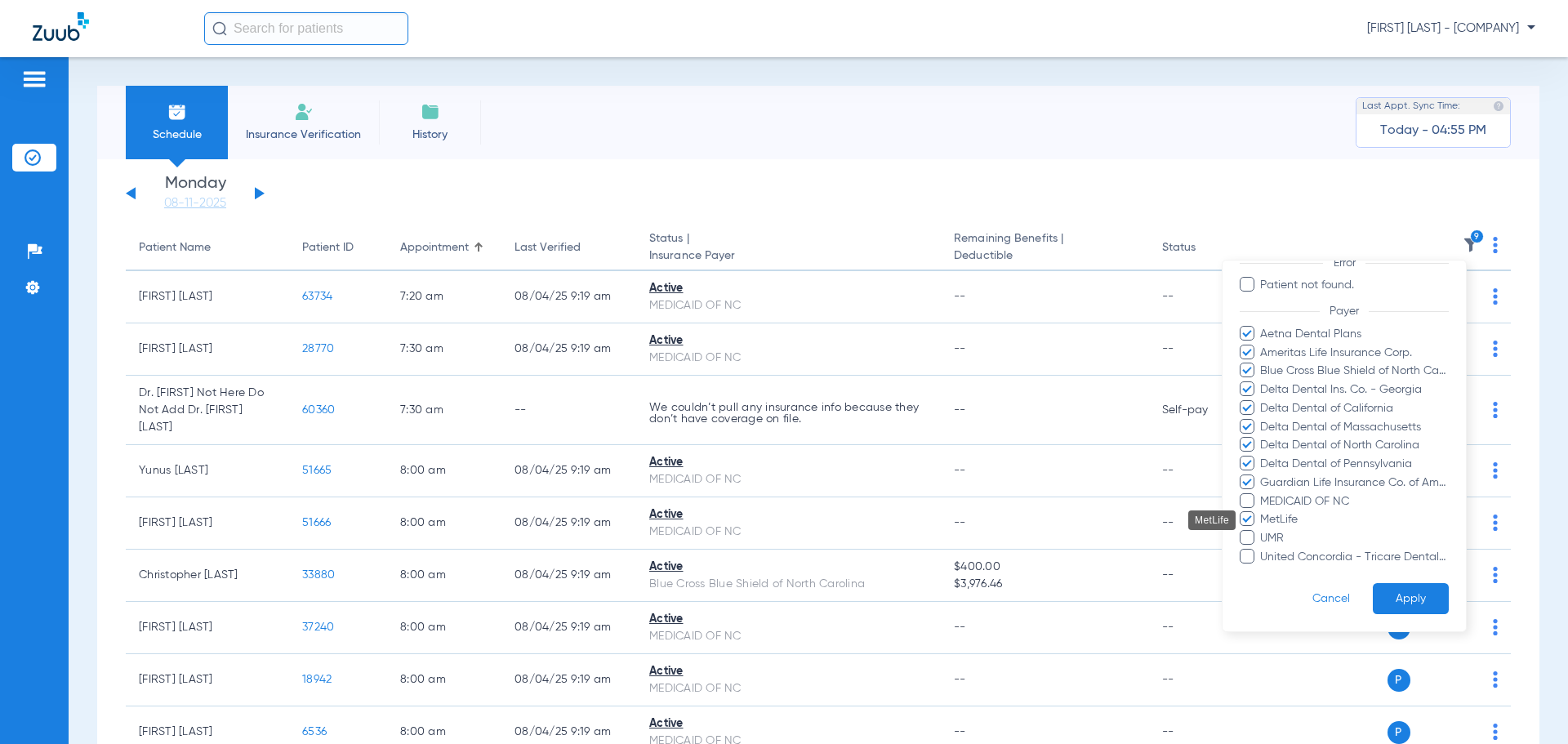 click on "UMR" at bounding box center [1354, 538] 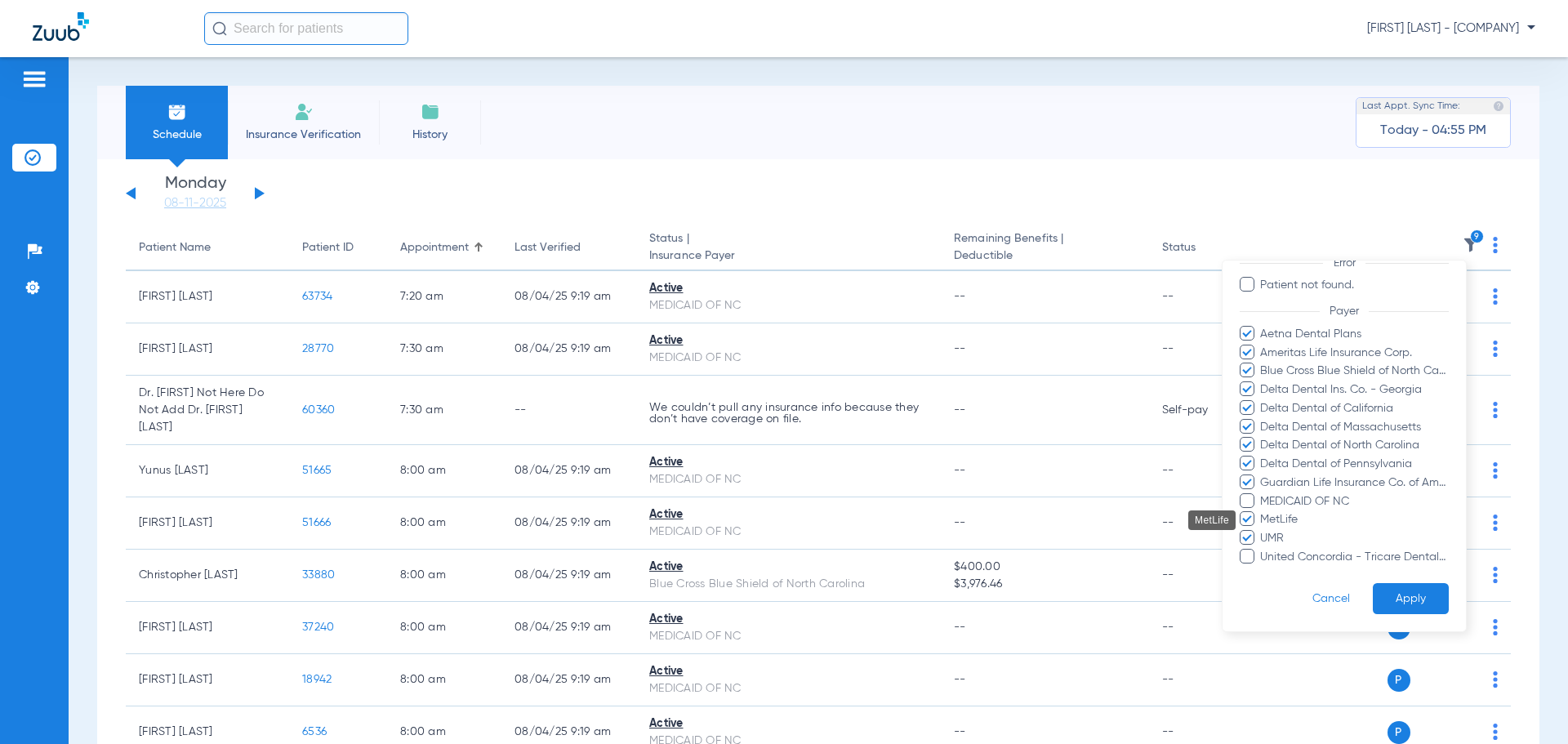 click on "United Concordia - Tricare Dental Plan" at bounding box center (1354, 557) 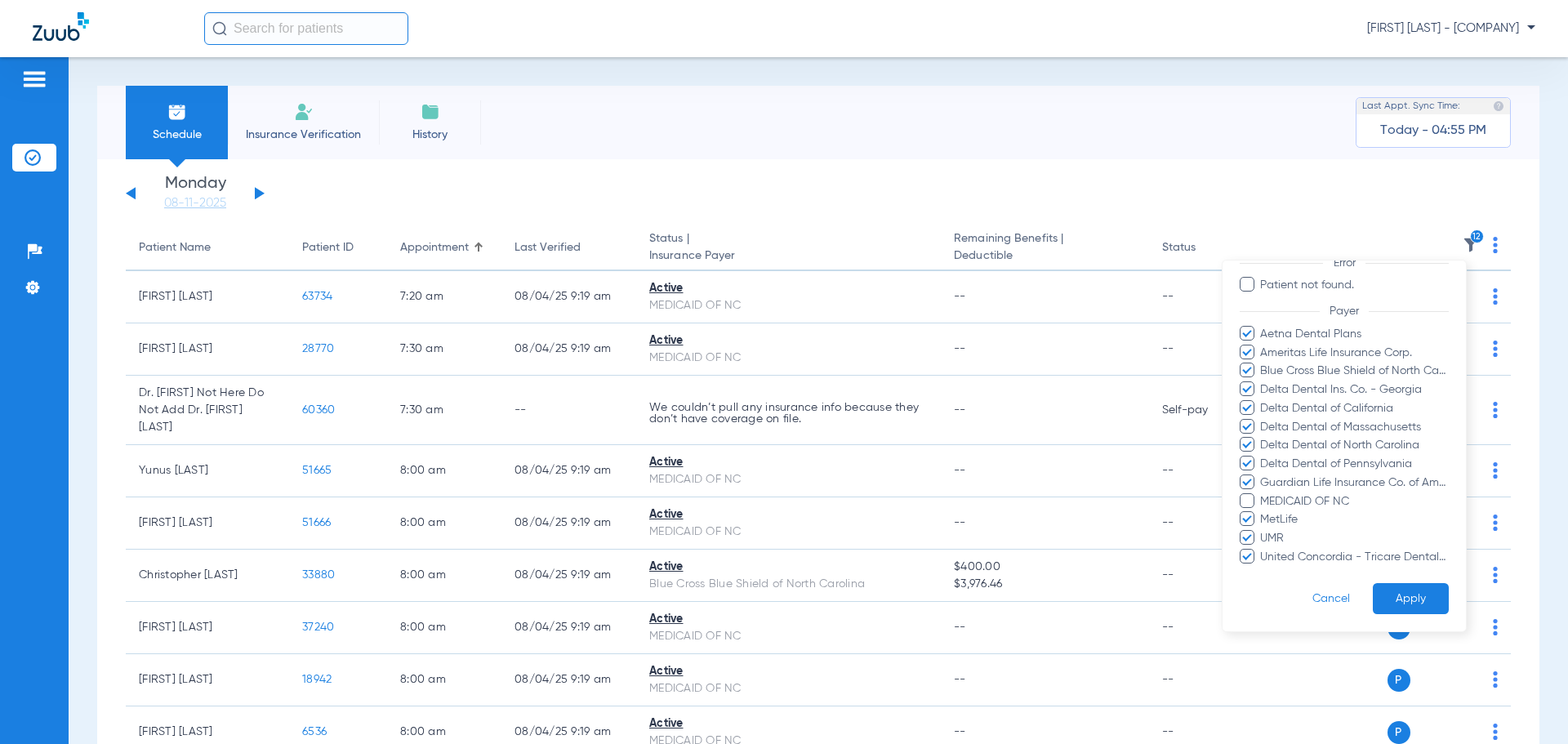 click on "Apply" at bounding box center [1410, 599] 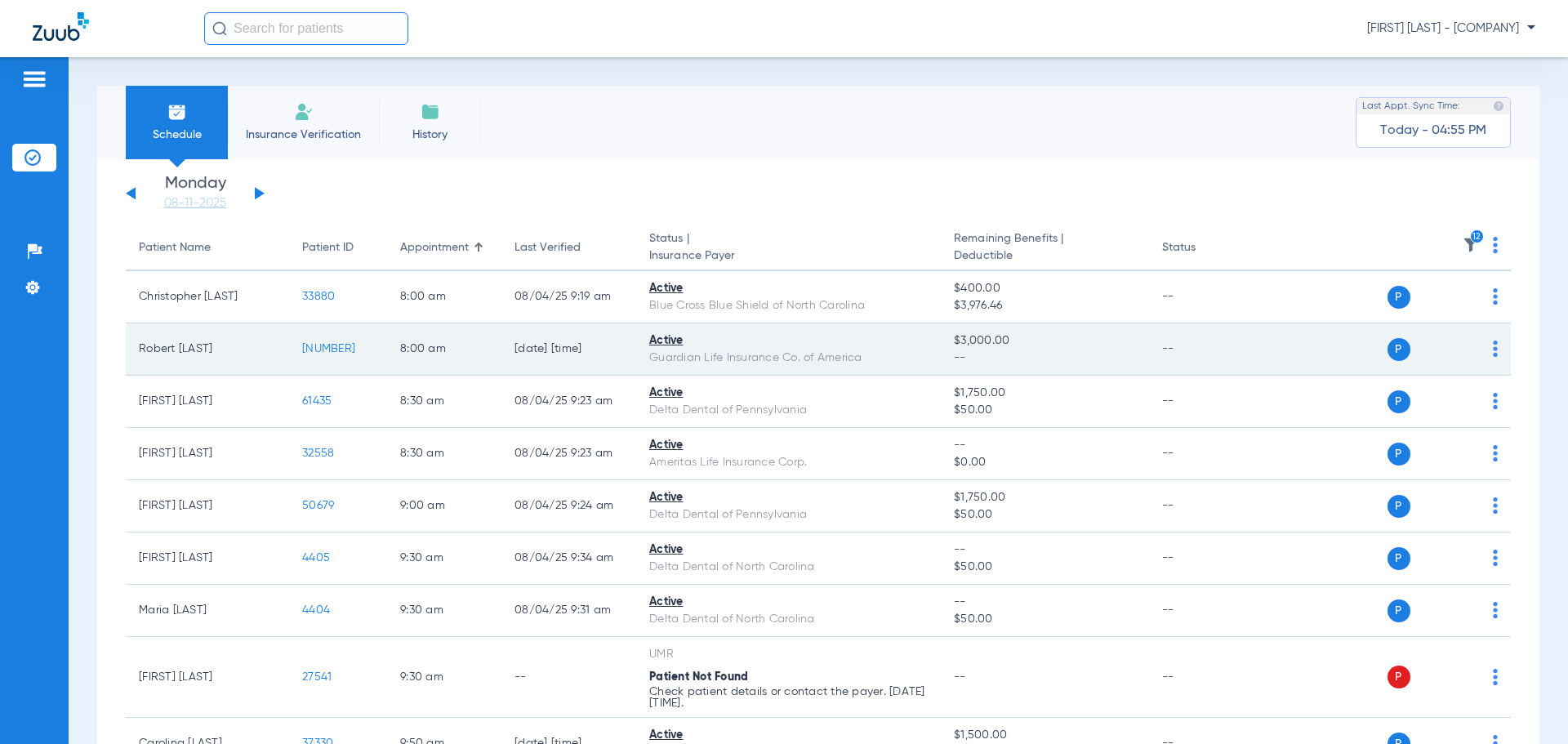click on "[NUMBER]" 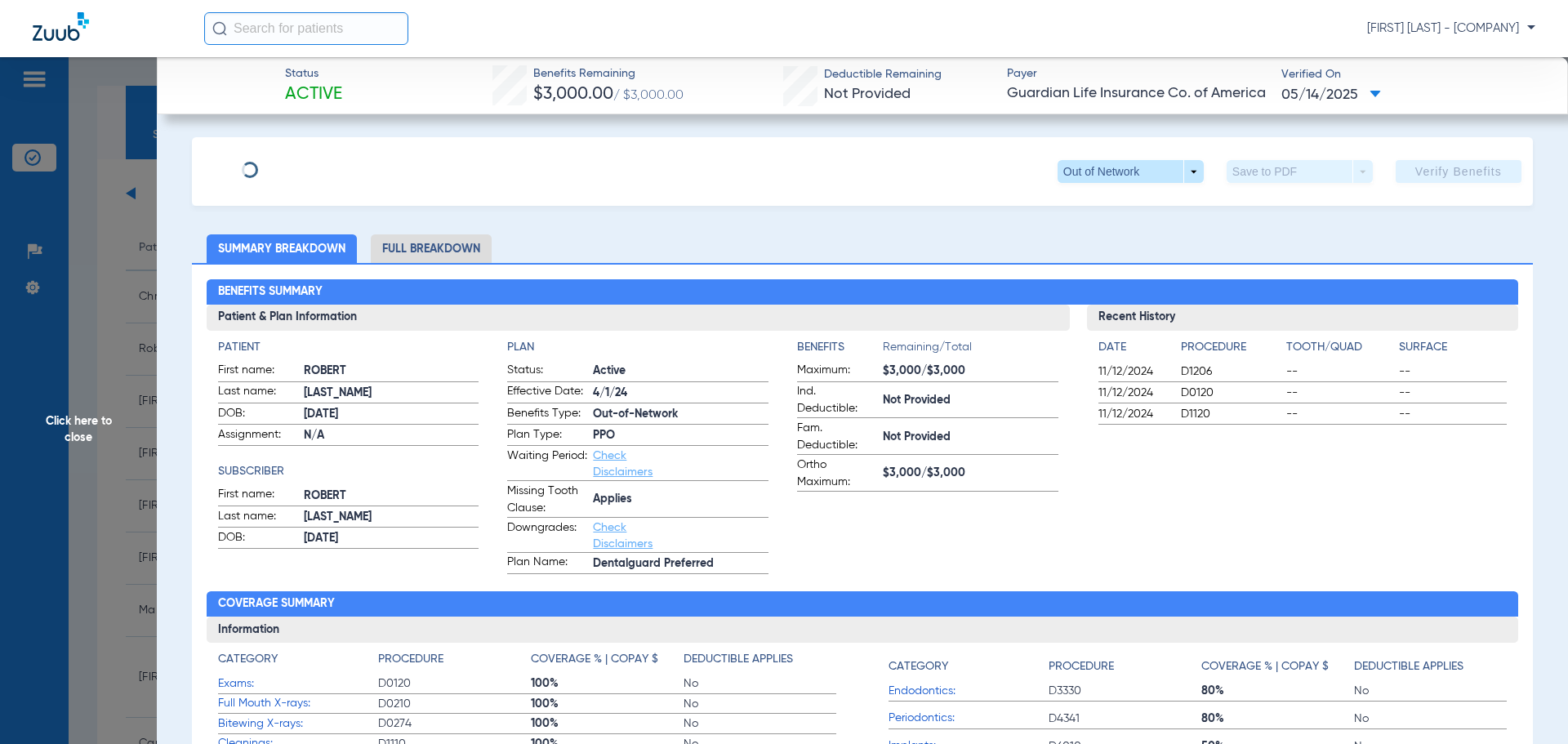 click on "Full Breakdown" 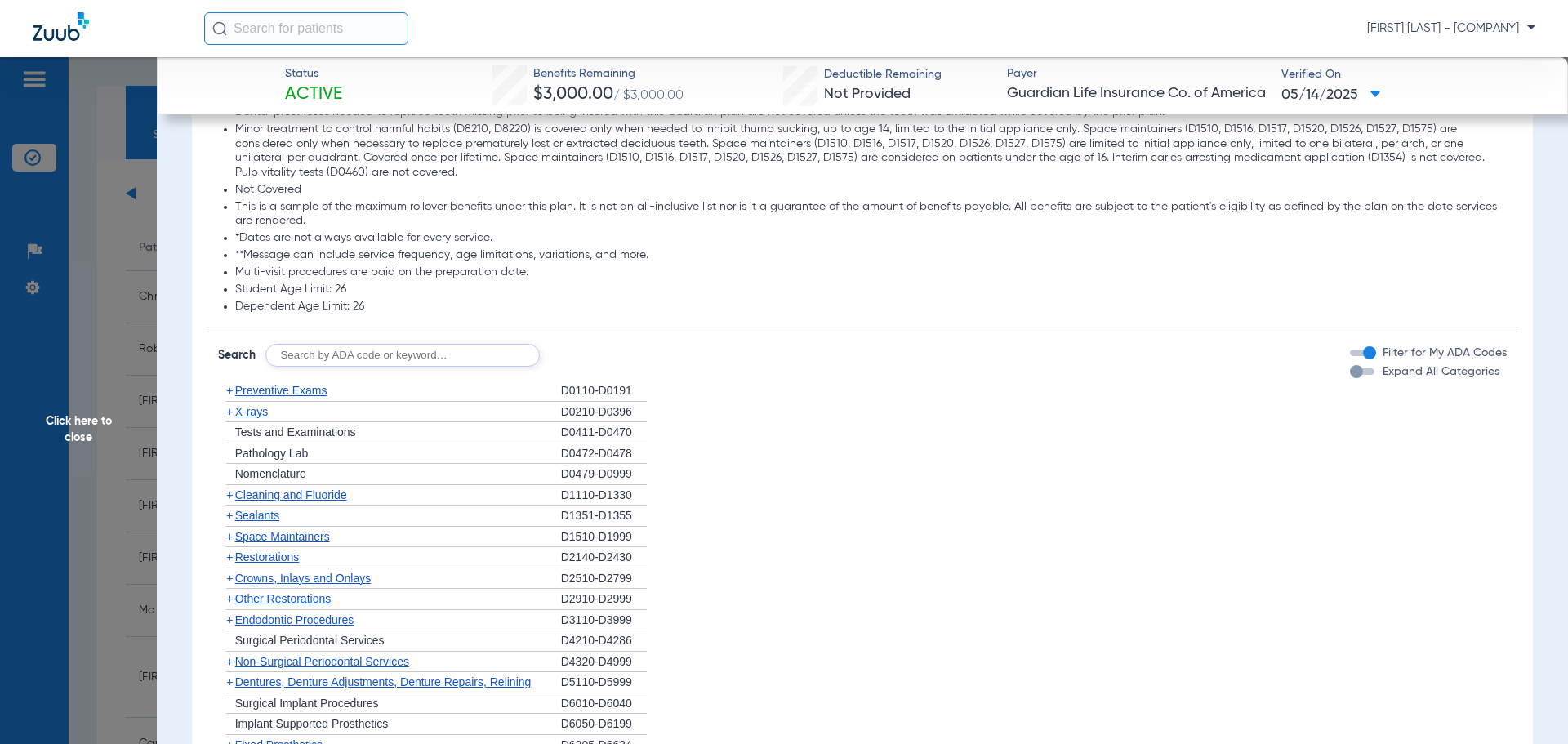 scroll, scrollTop: 1878, scrollLeft: 0, axis: vertical 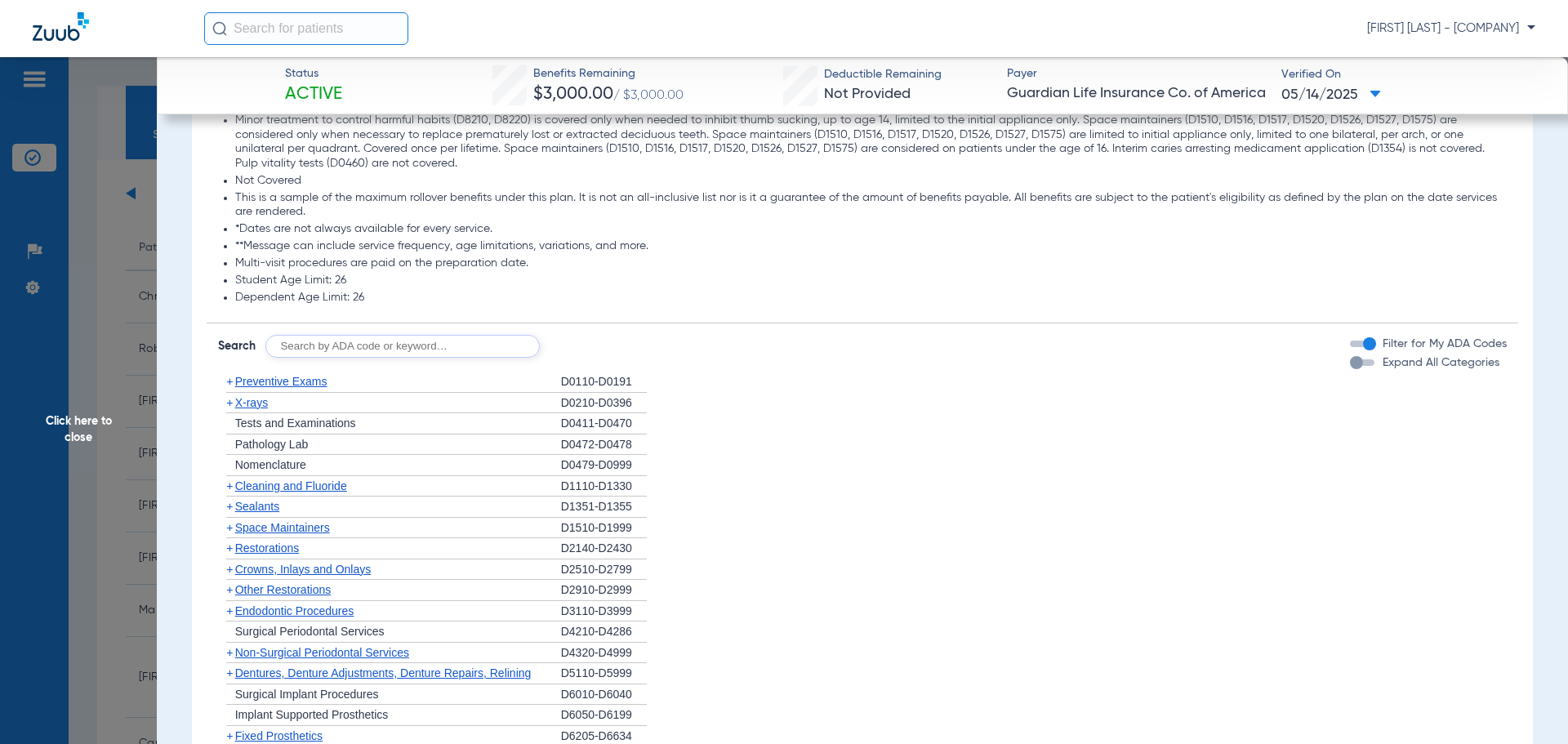 click on "Expand All Categories" at bounding box center [1441, 363] 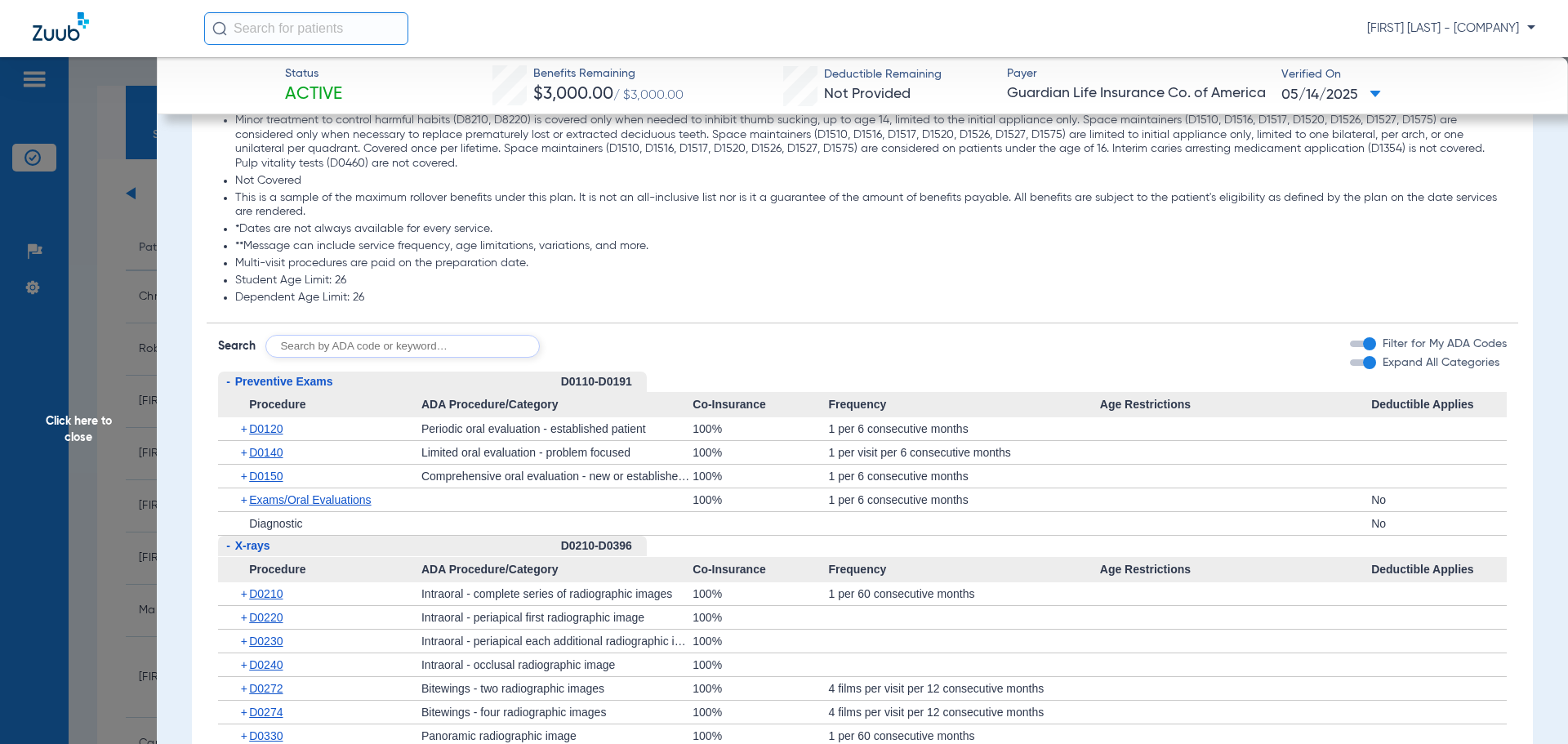 scroll, scrollTop: 1960, scrollLeft: 0, axis: vertical 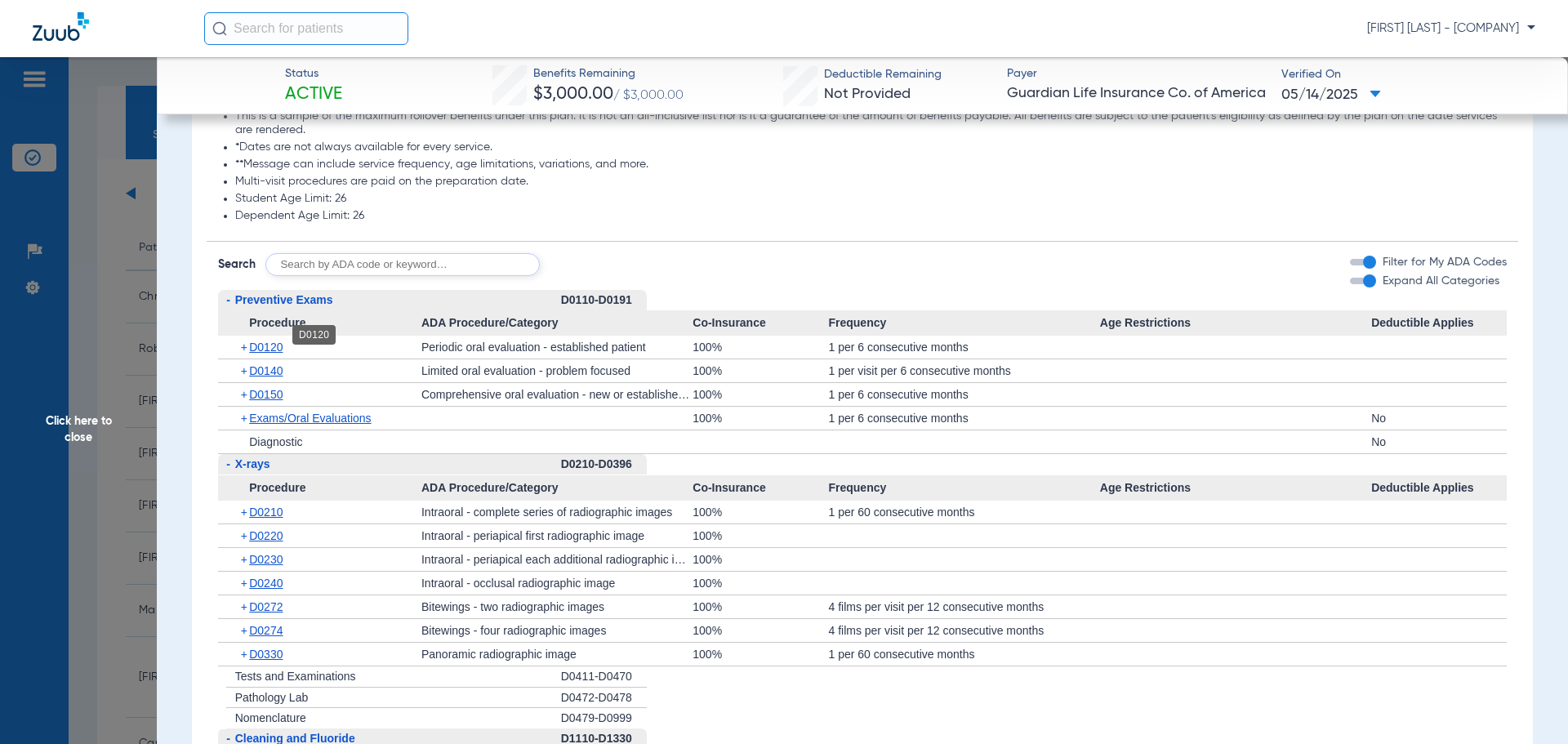 click on "D0120" 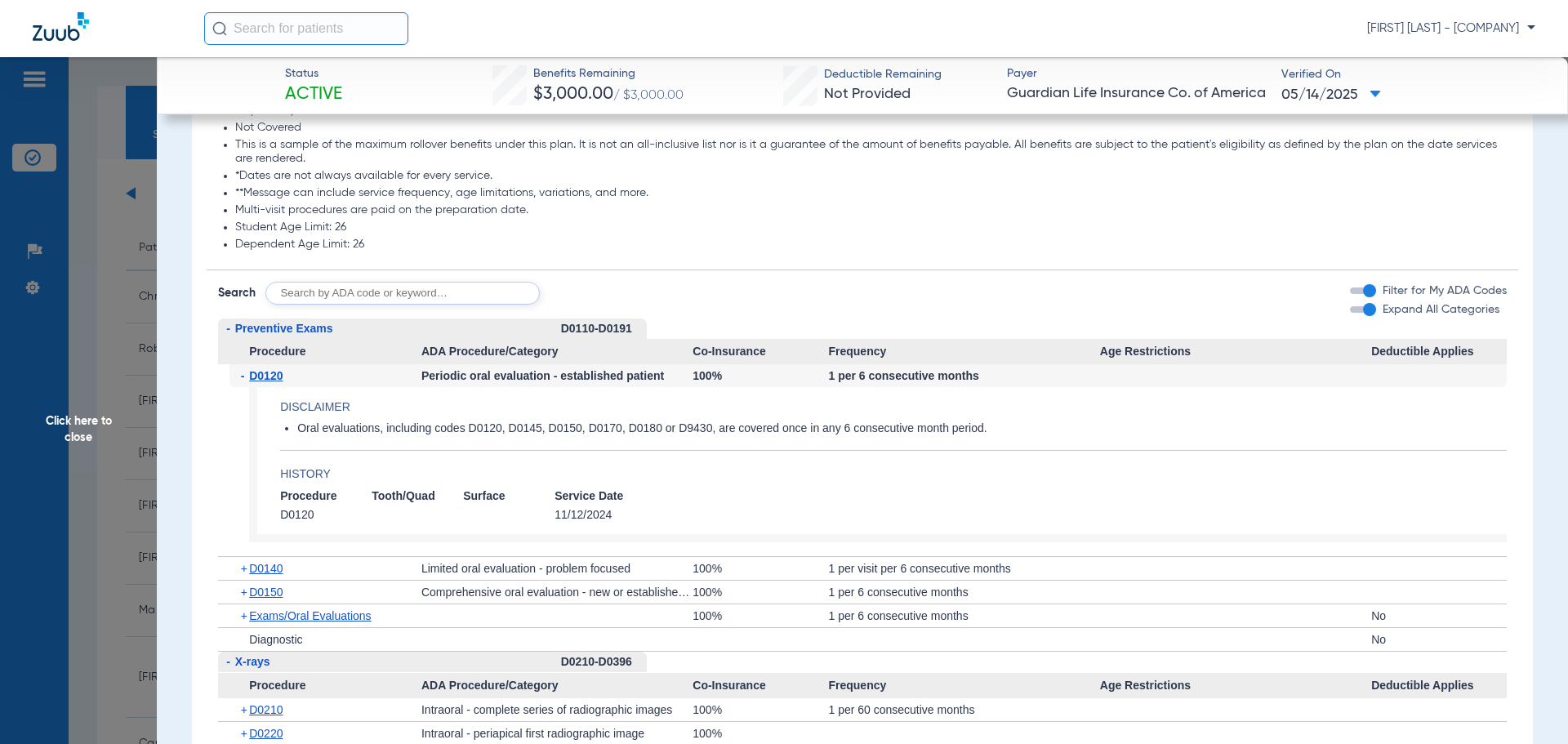scroll, scrollTop: 1960, scrollLeft: 0, axis: vertical 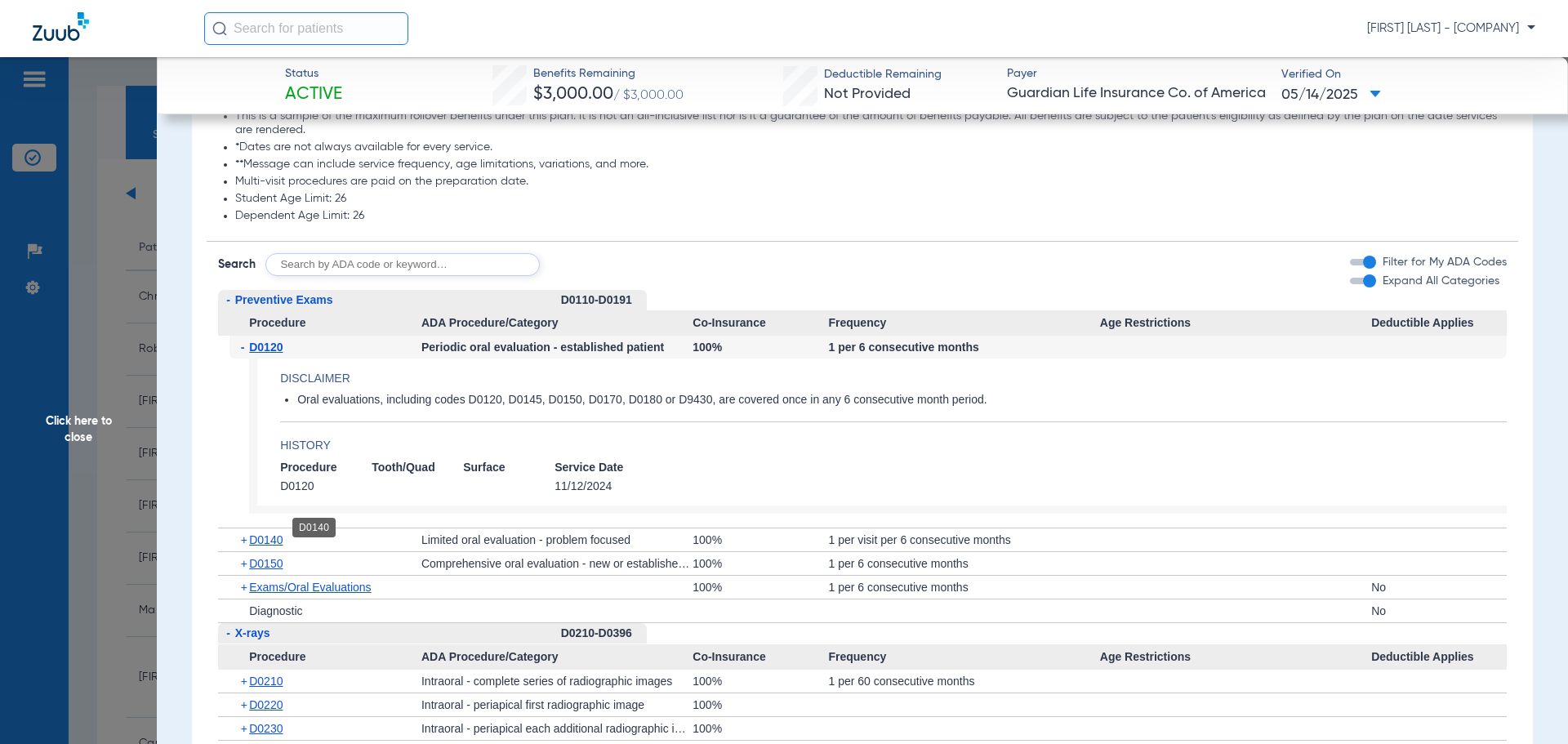 click on "D0140" 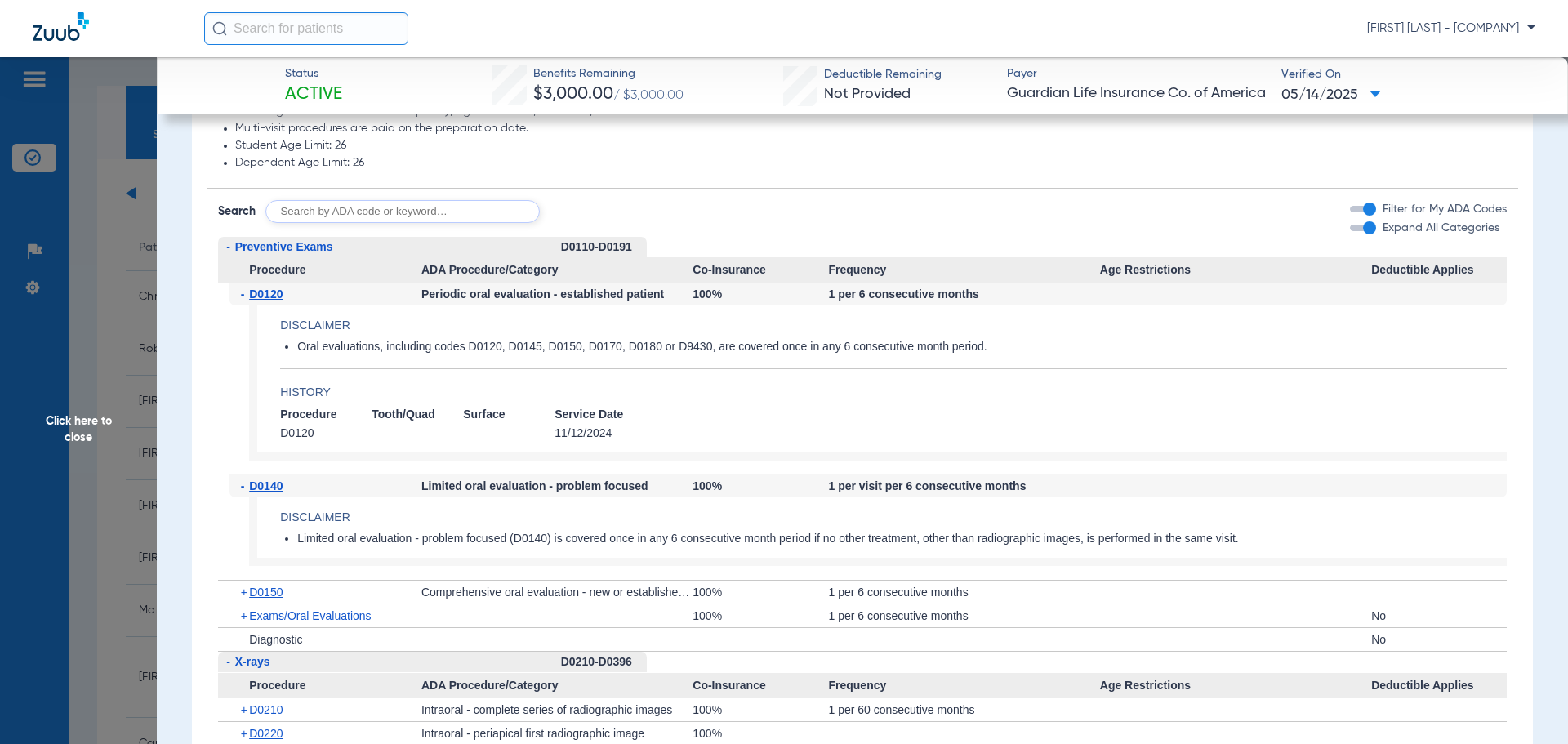 scroll, scrollTop: 2042, scrollLeft: 0, axis: vertical 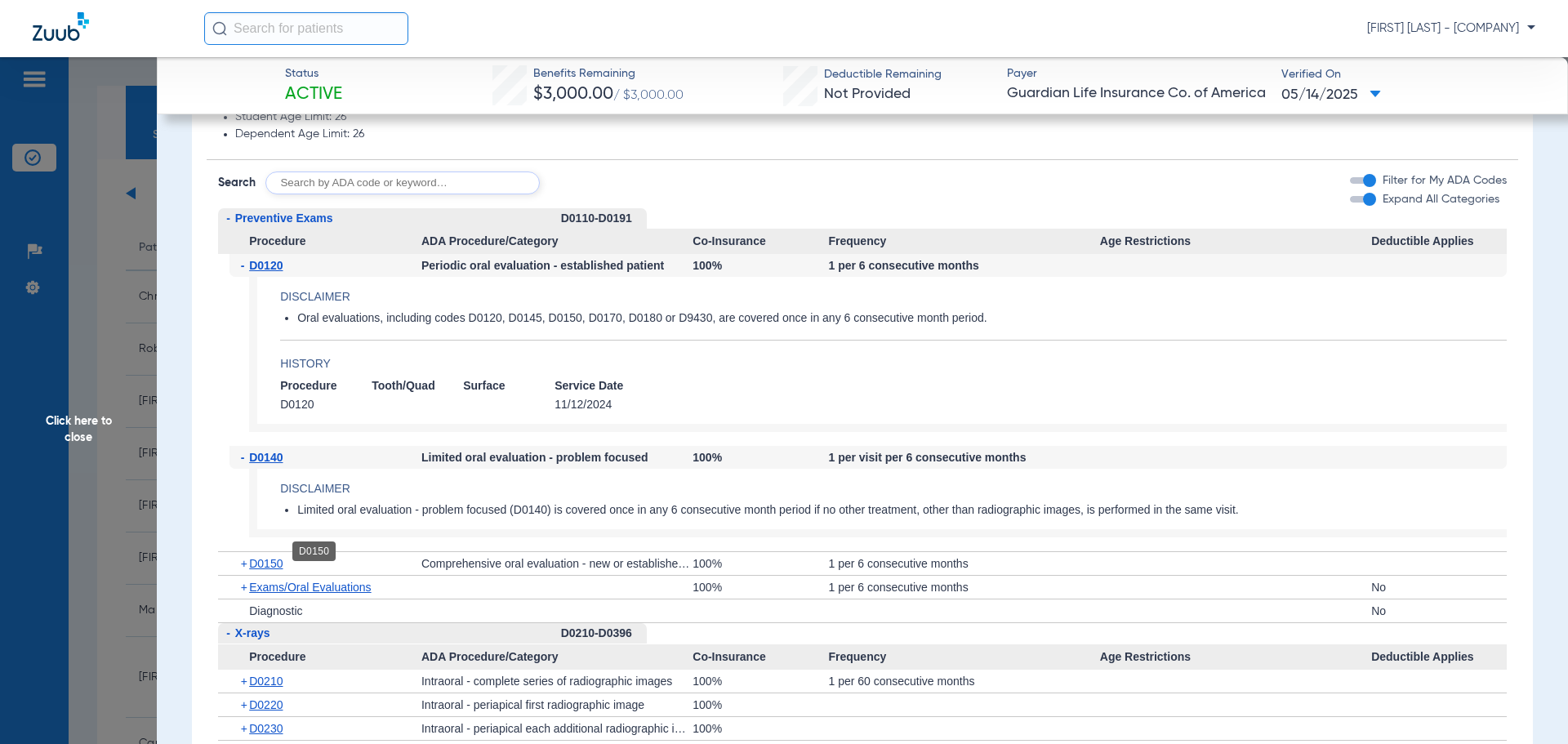 click on "D0150" 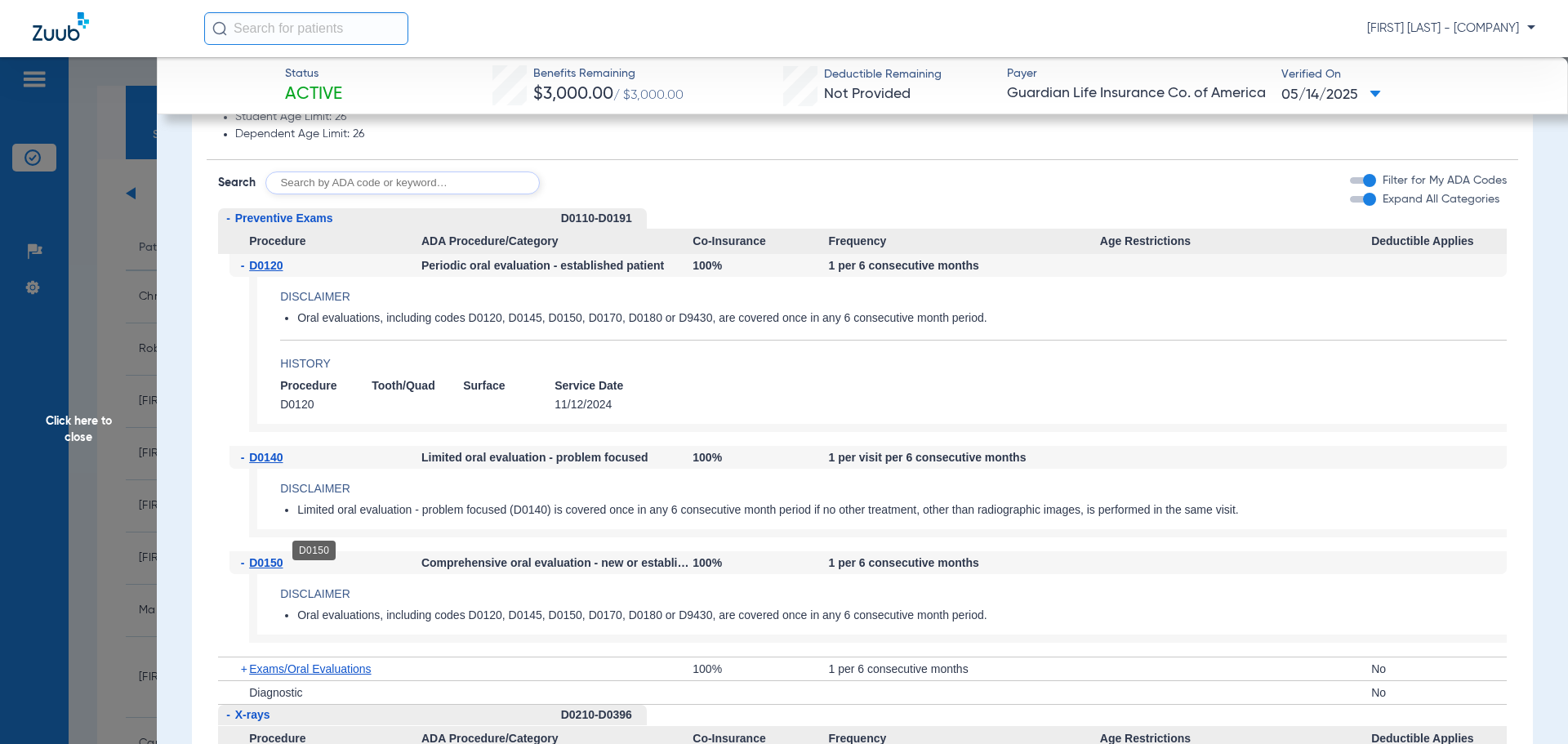 click on "D0150" 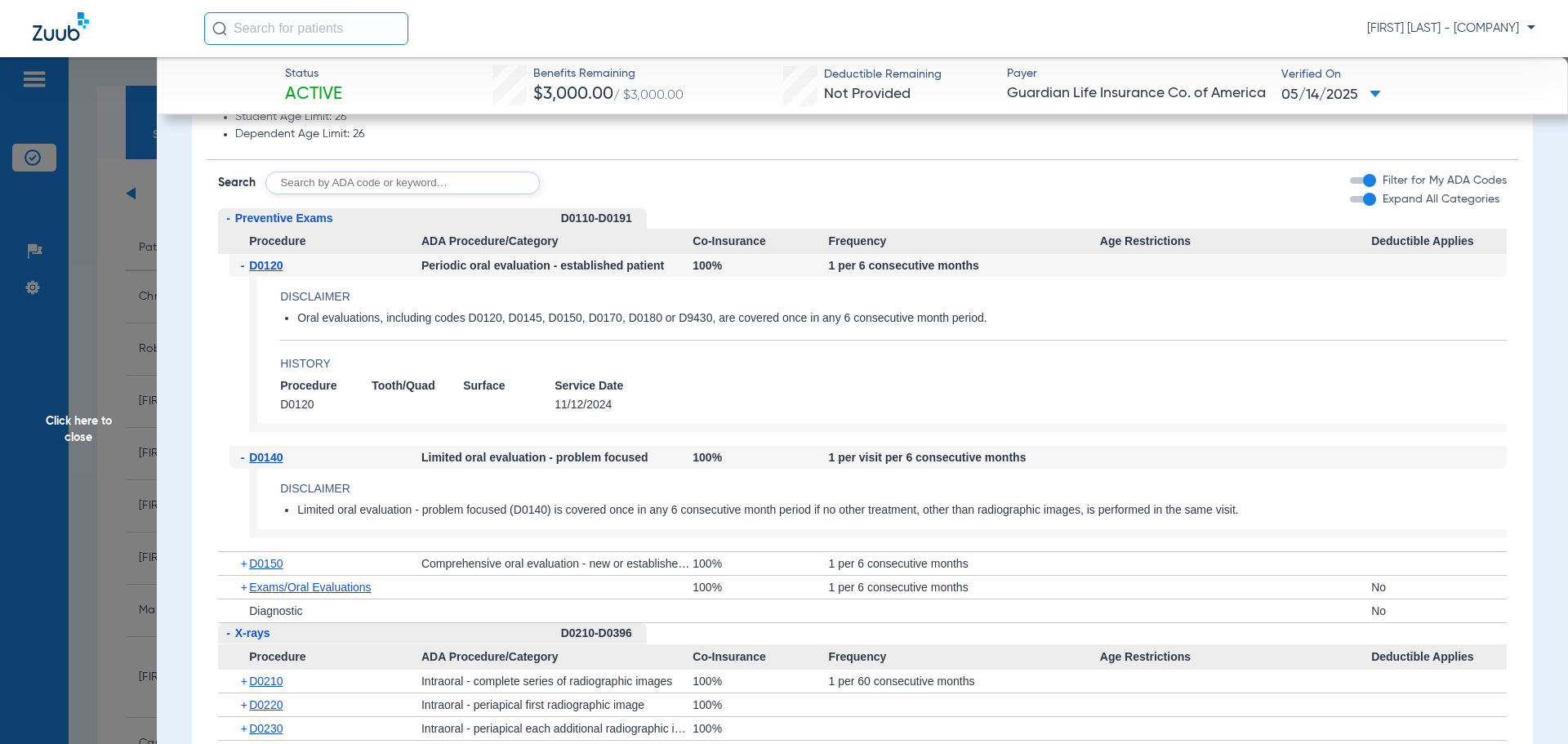 click on "D0140" 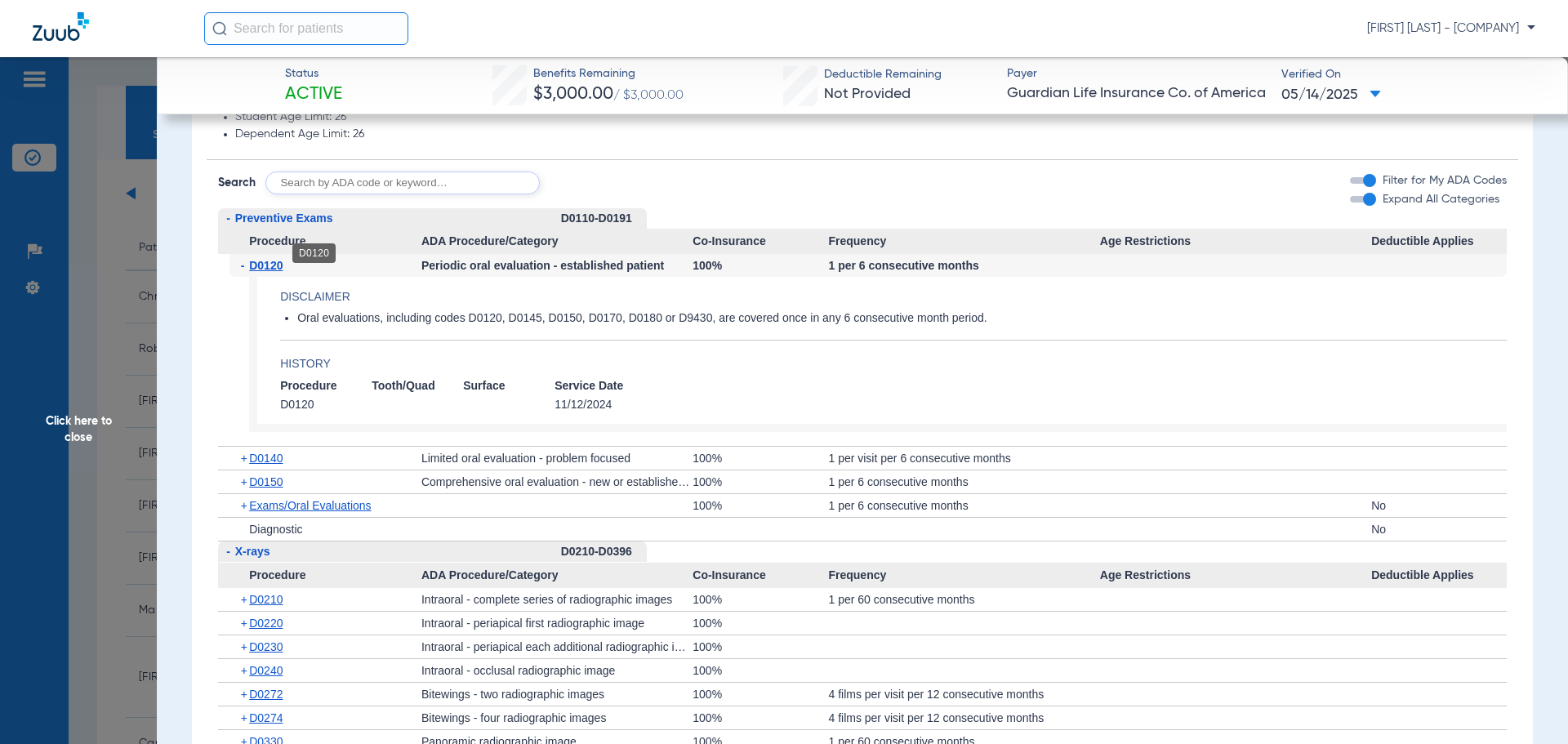 click on "D0120" 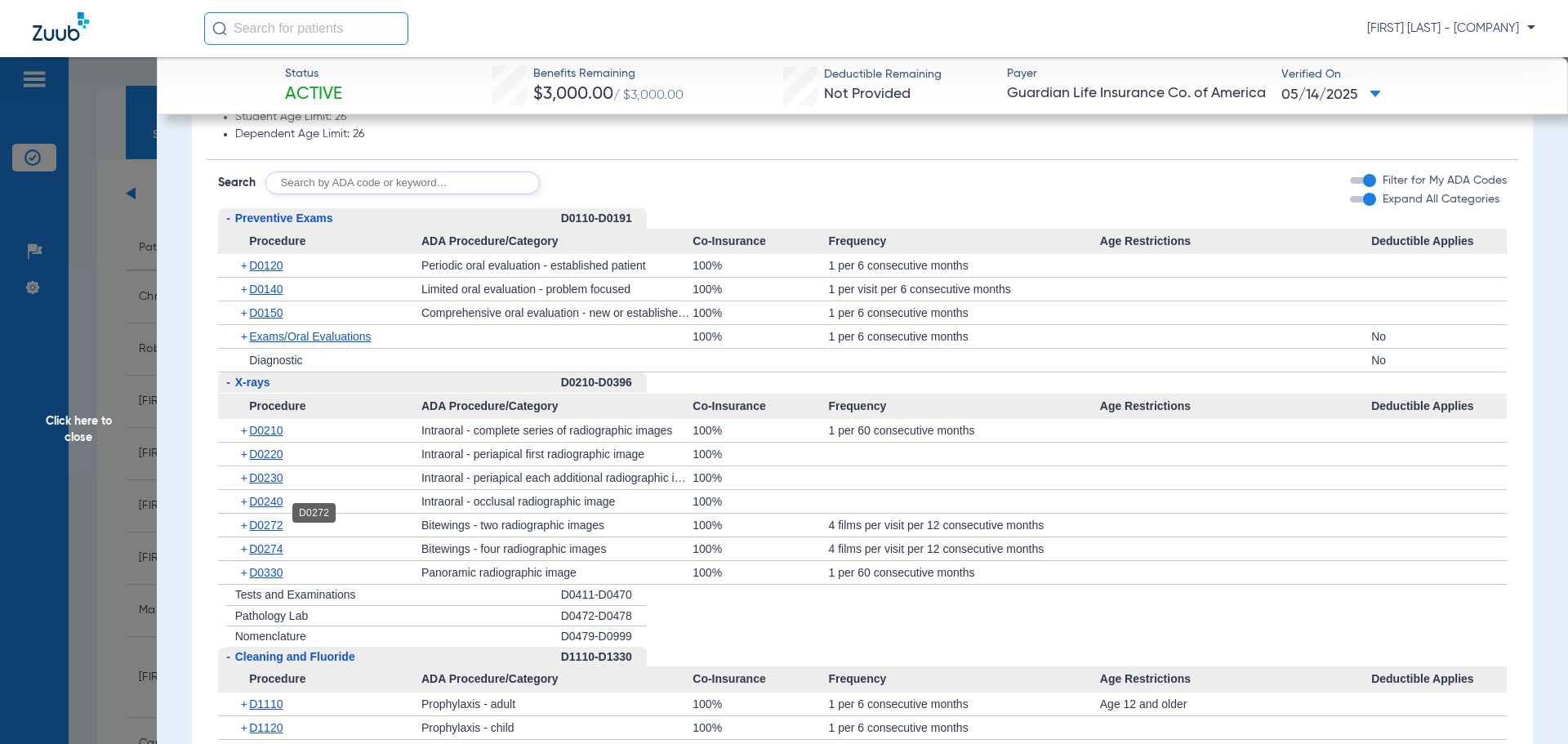 click on "D0272" 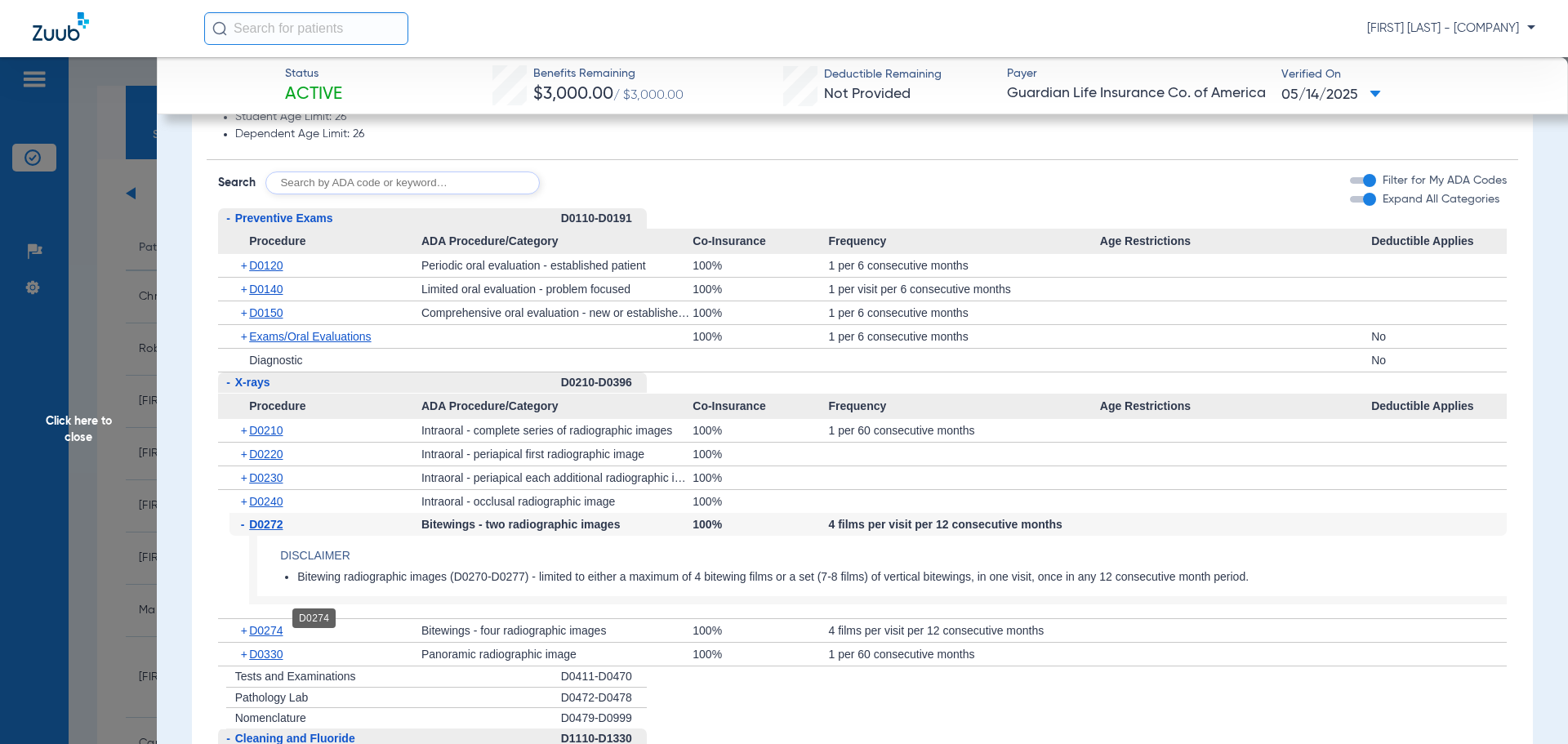 click on "D0274" 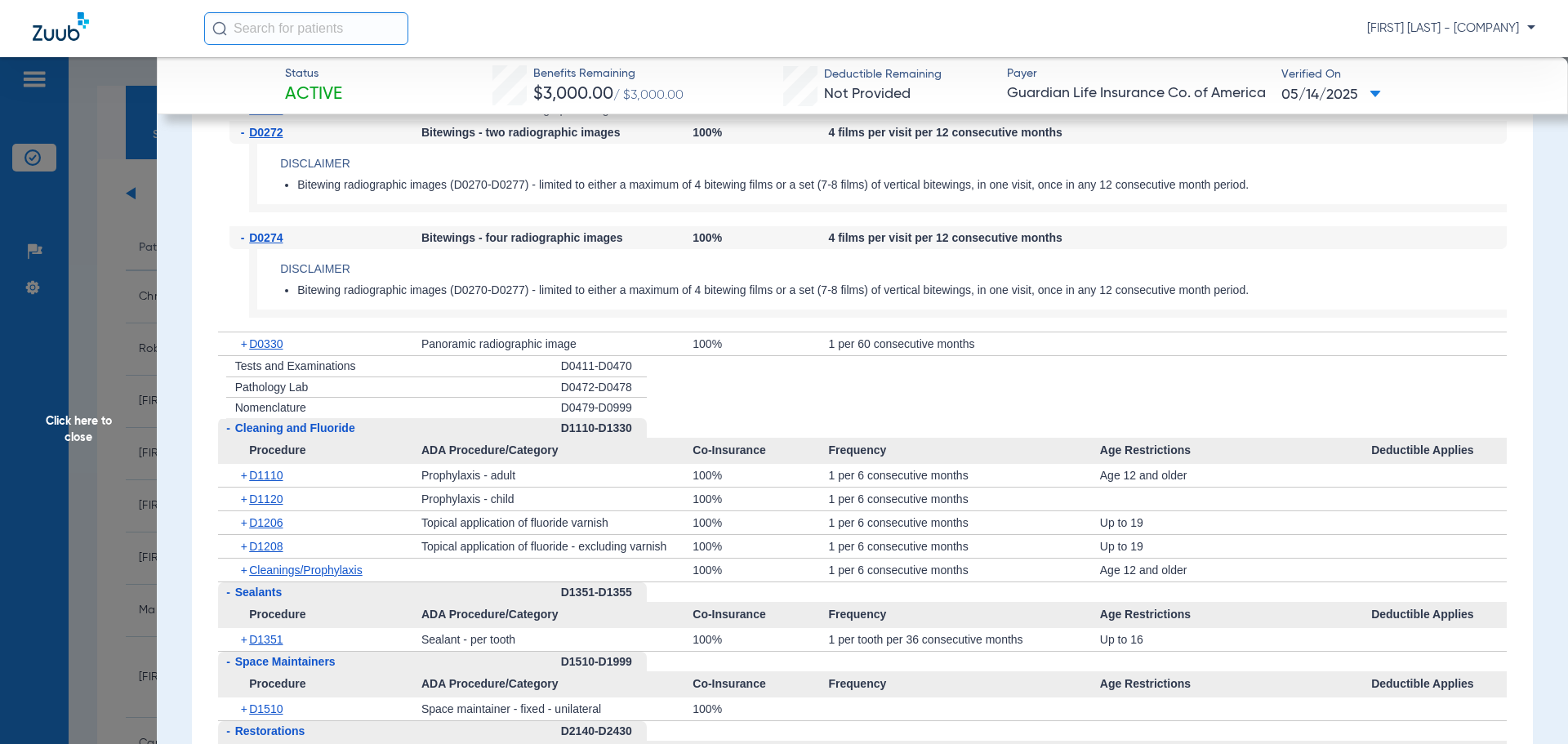 scroll, scrollTop: 2450, scrollLeft: 0, axis: vertical 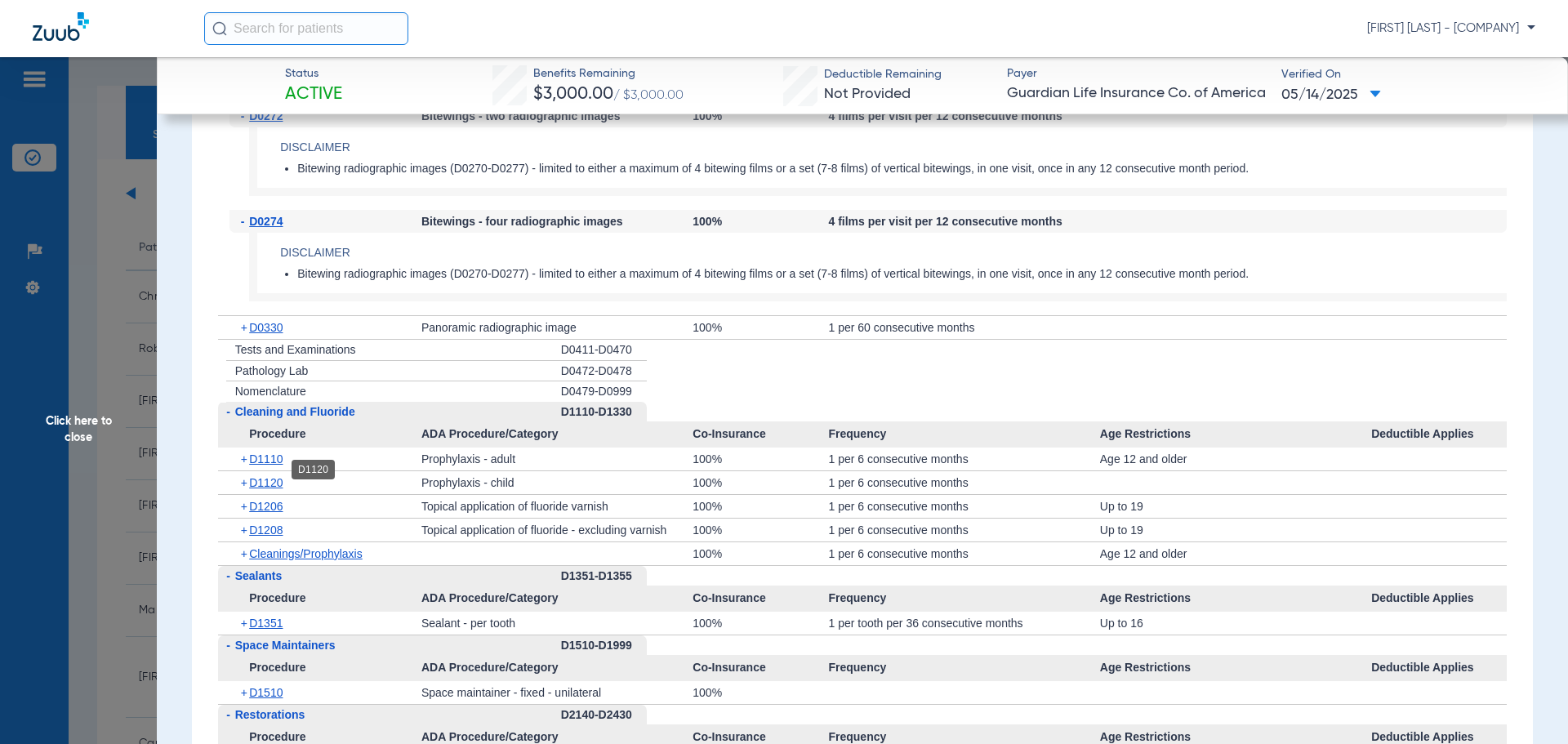 click on "D1120" 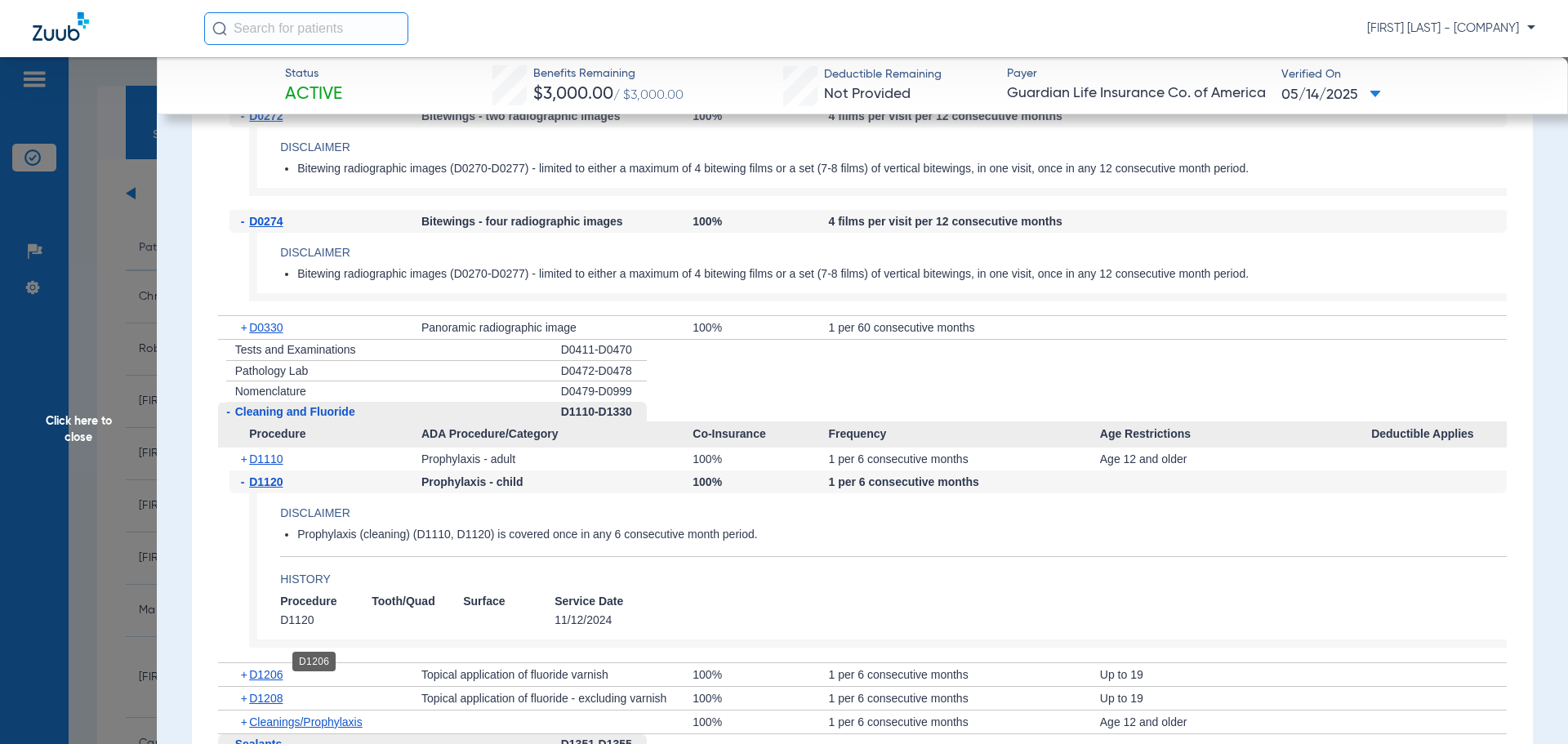 click on "D1206" 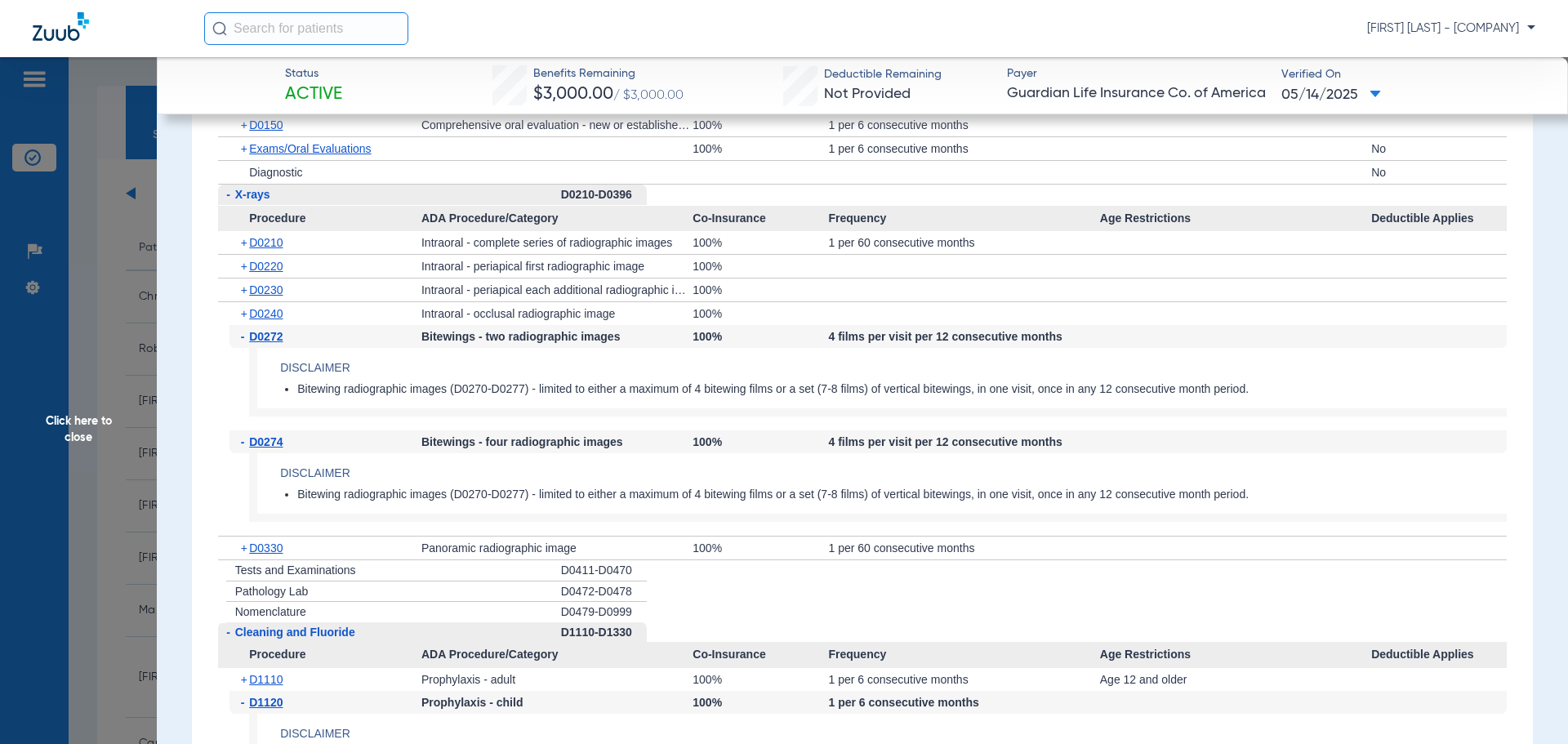 scroll, scrollTop: 2205, scrollLeft: 0, axis: vertical 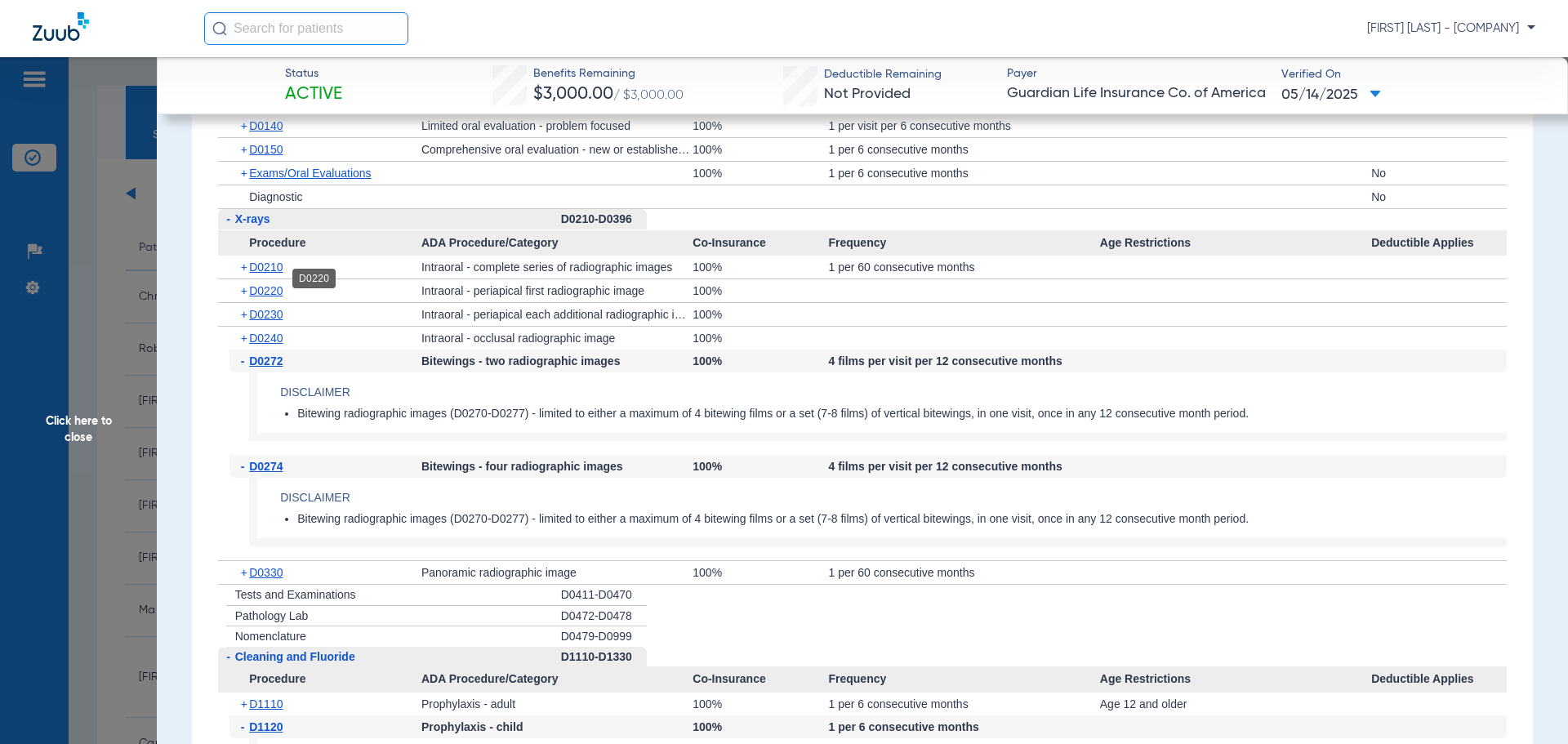 click on "D0220" 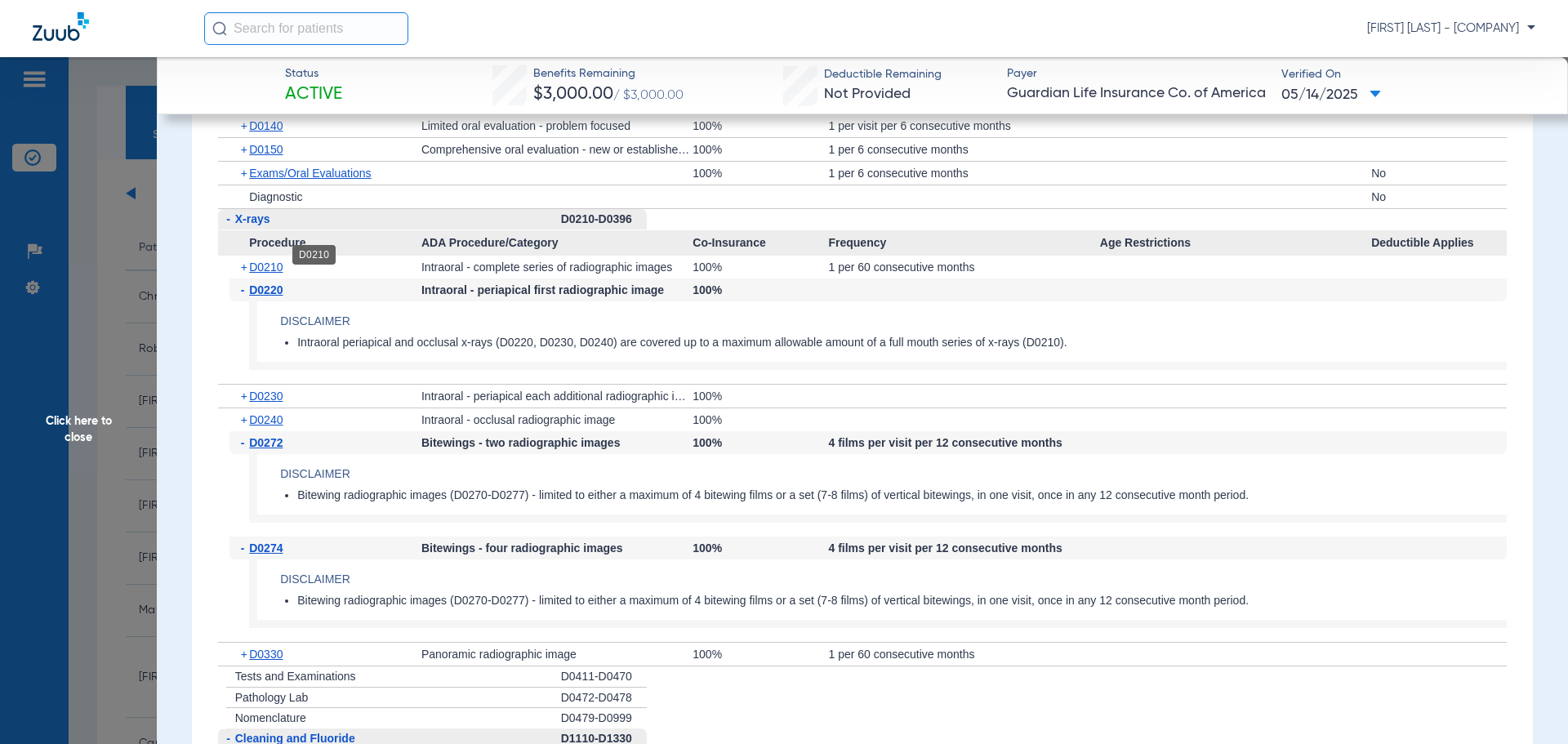 click on "D0210" 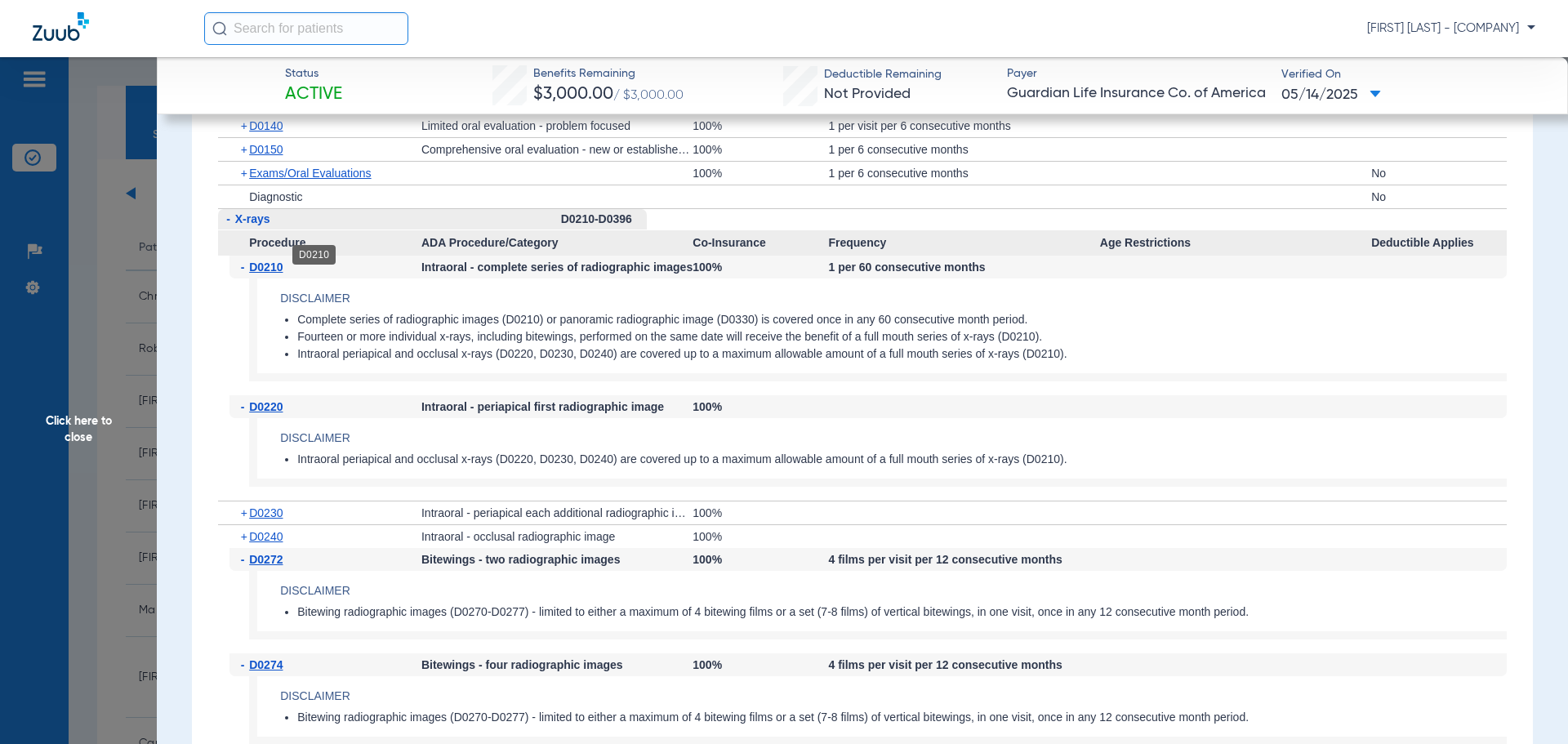 click on "D0210" 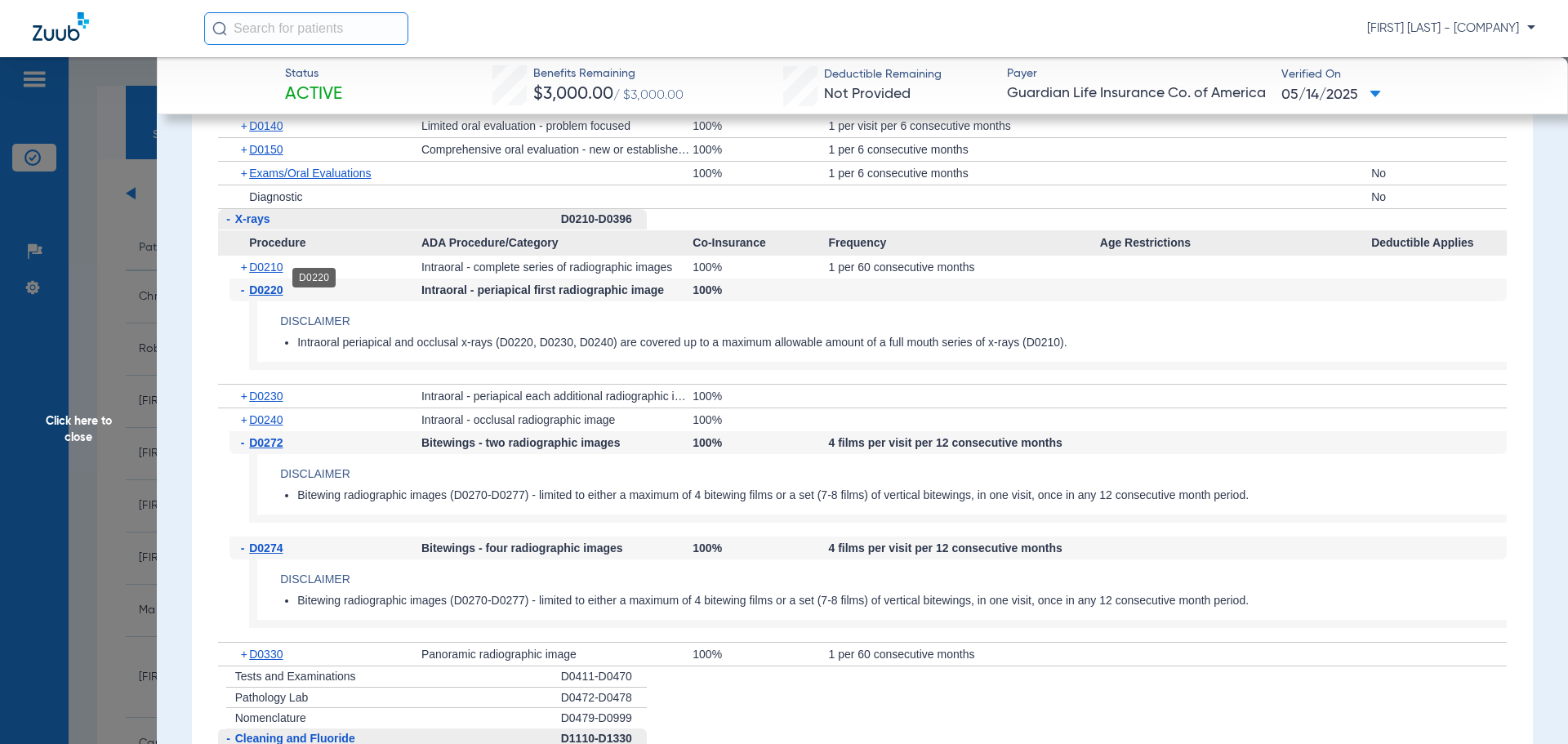 click on "D0220" 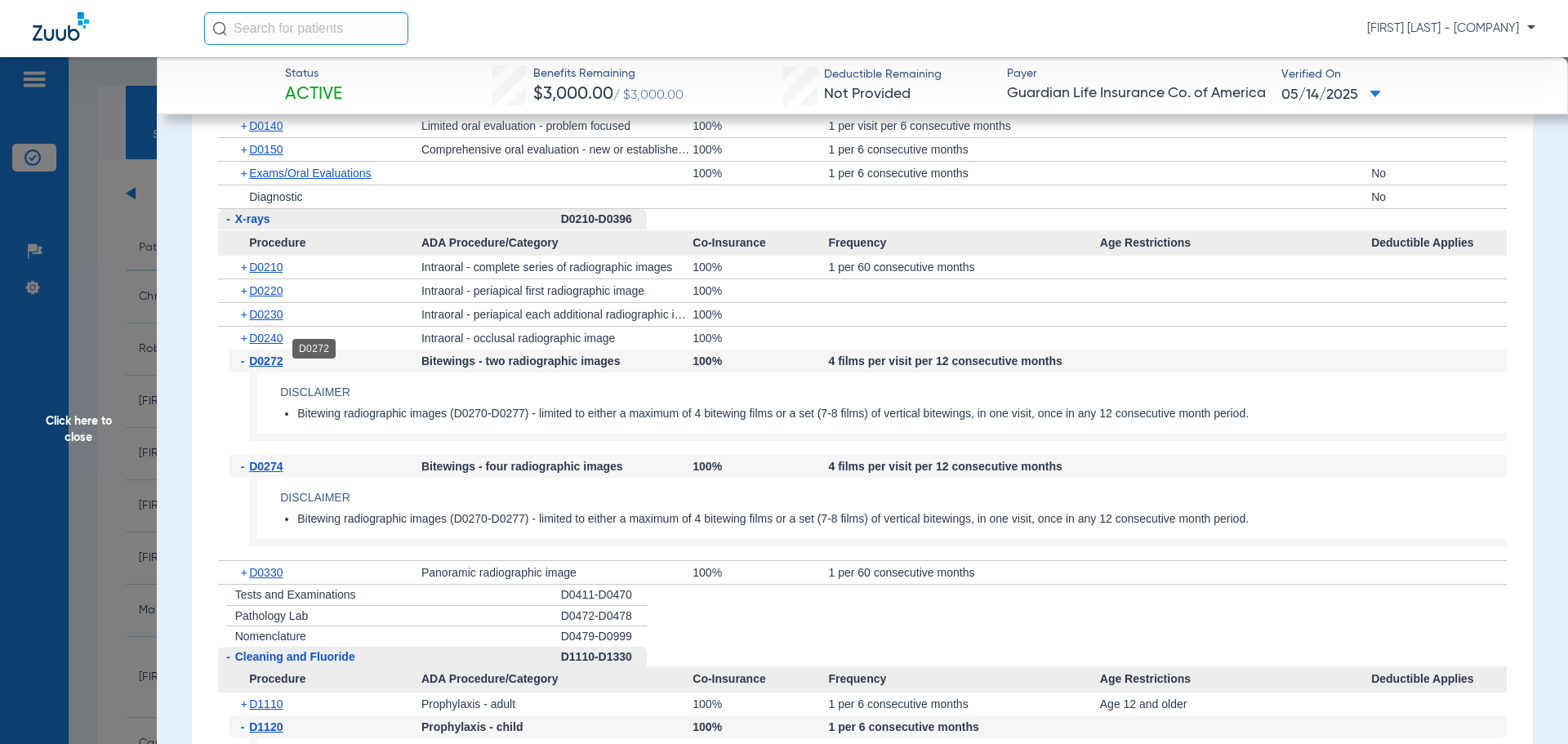 click on "D0272" 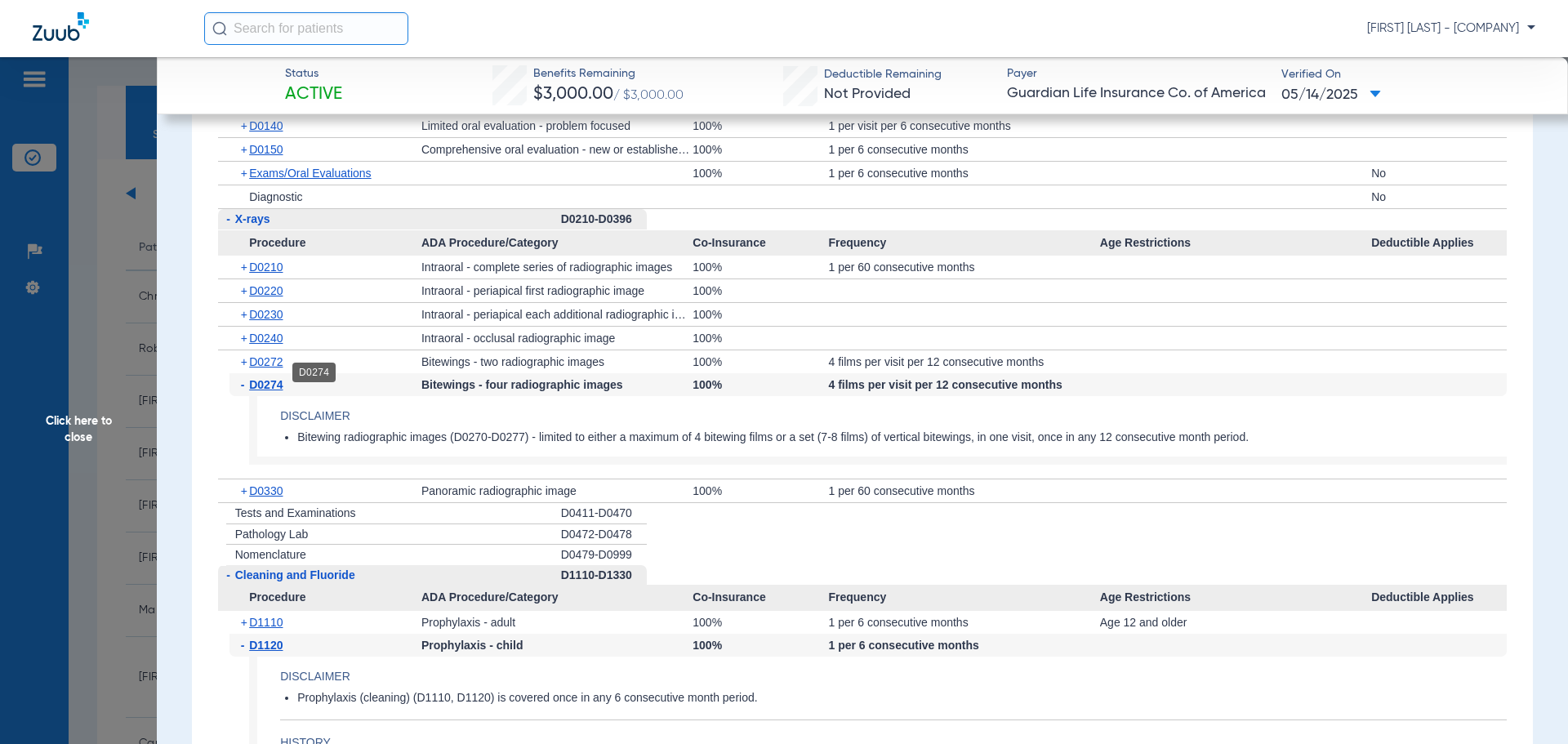 click on "D0274" 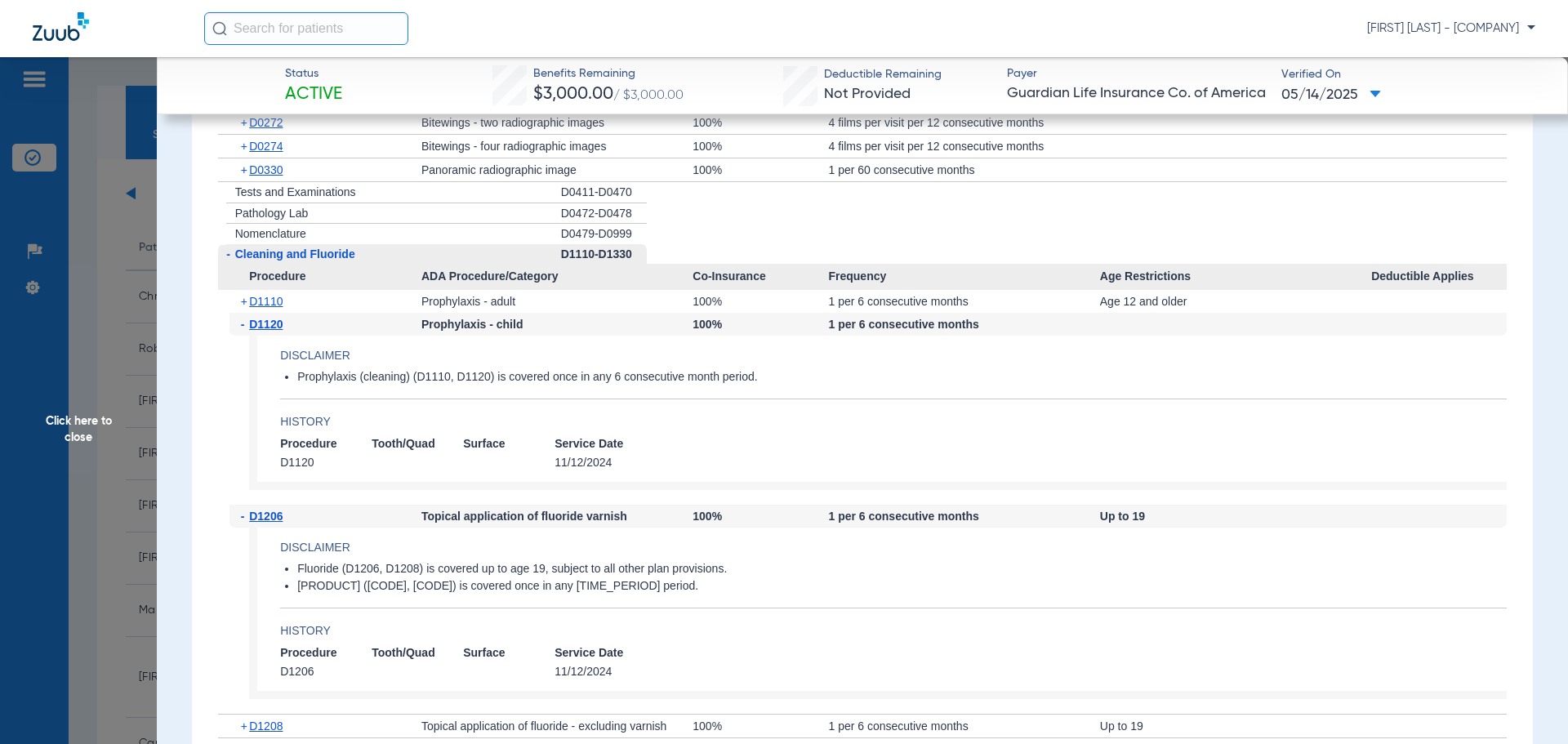 scroll, scrollTop: 2450, scrollLeft: 0, axis: vertical 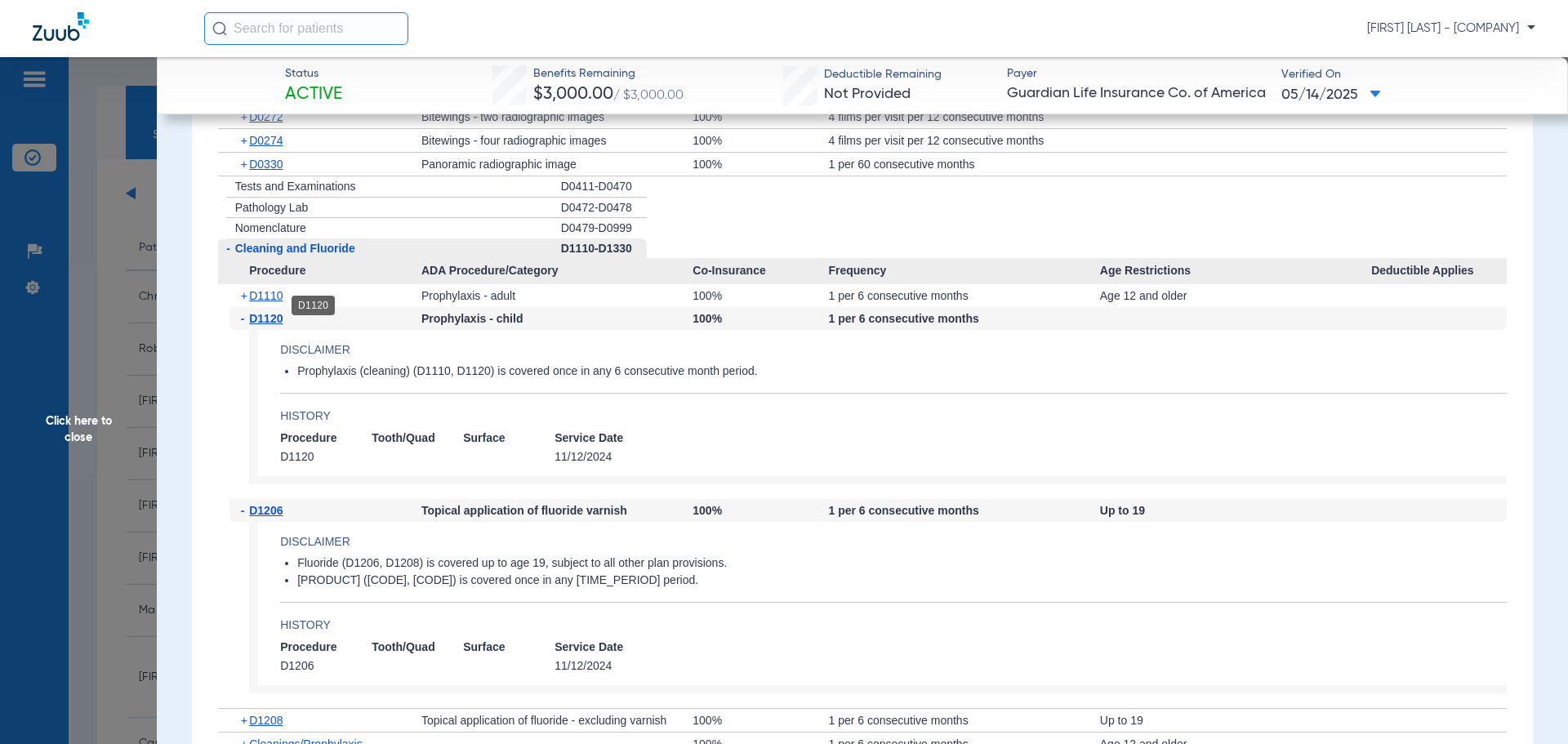 click on "D1120" 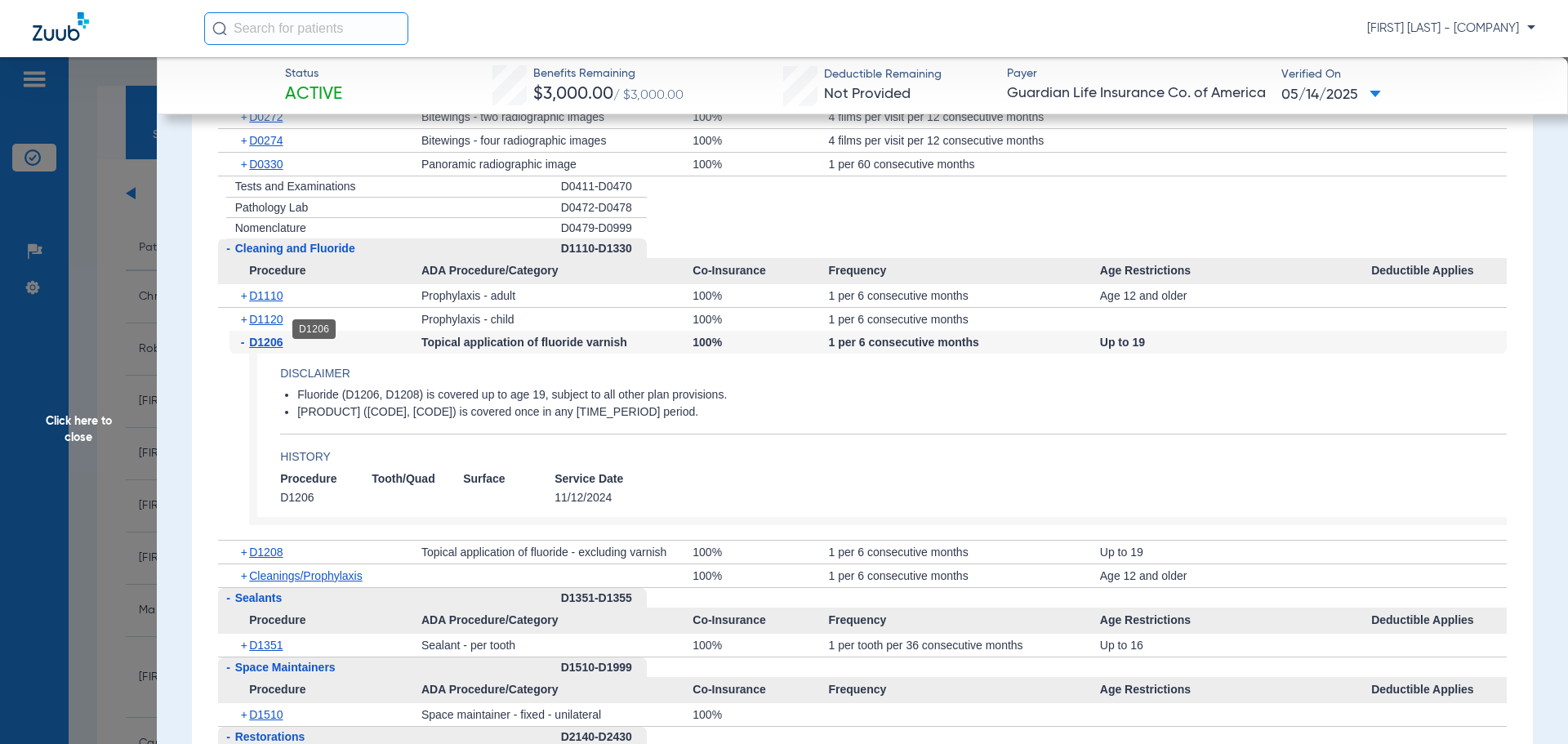 click on "D1206" 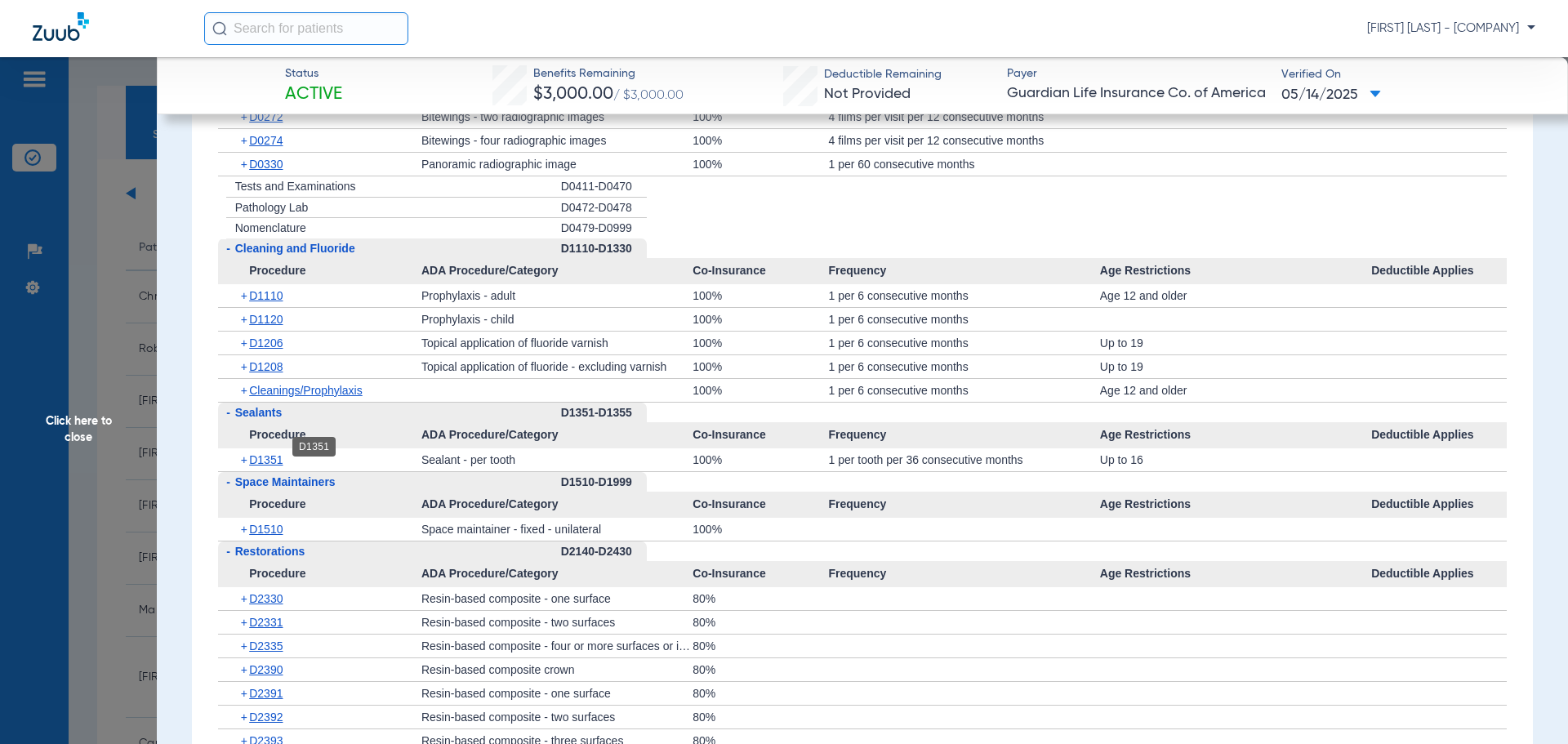 click on "D1351" 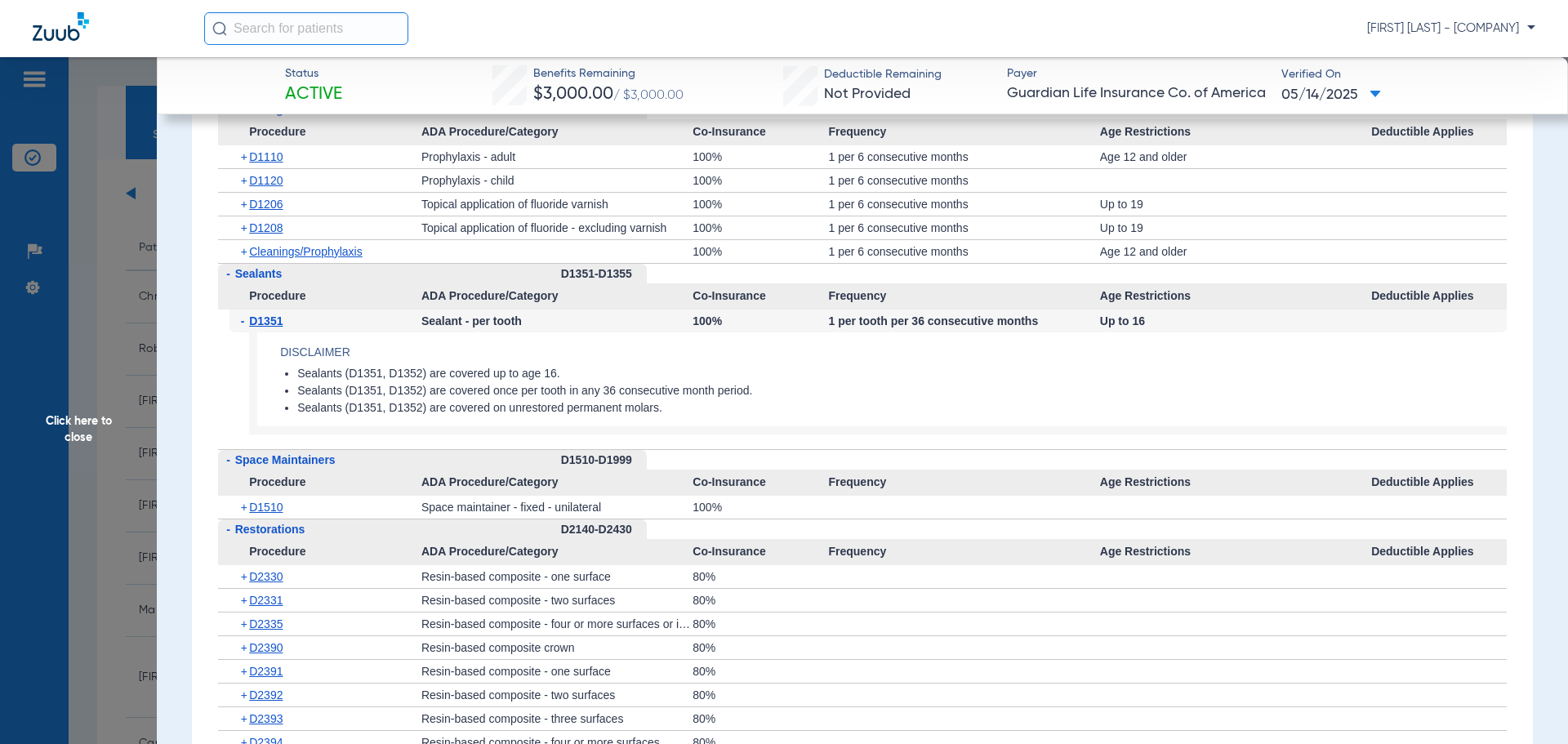 scroll, scrollTop: 2613, scrollLeft: 0, axis: vertical 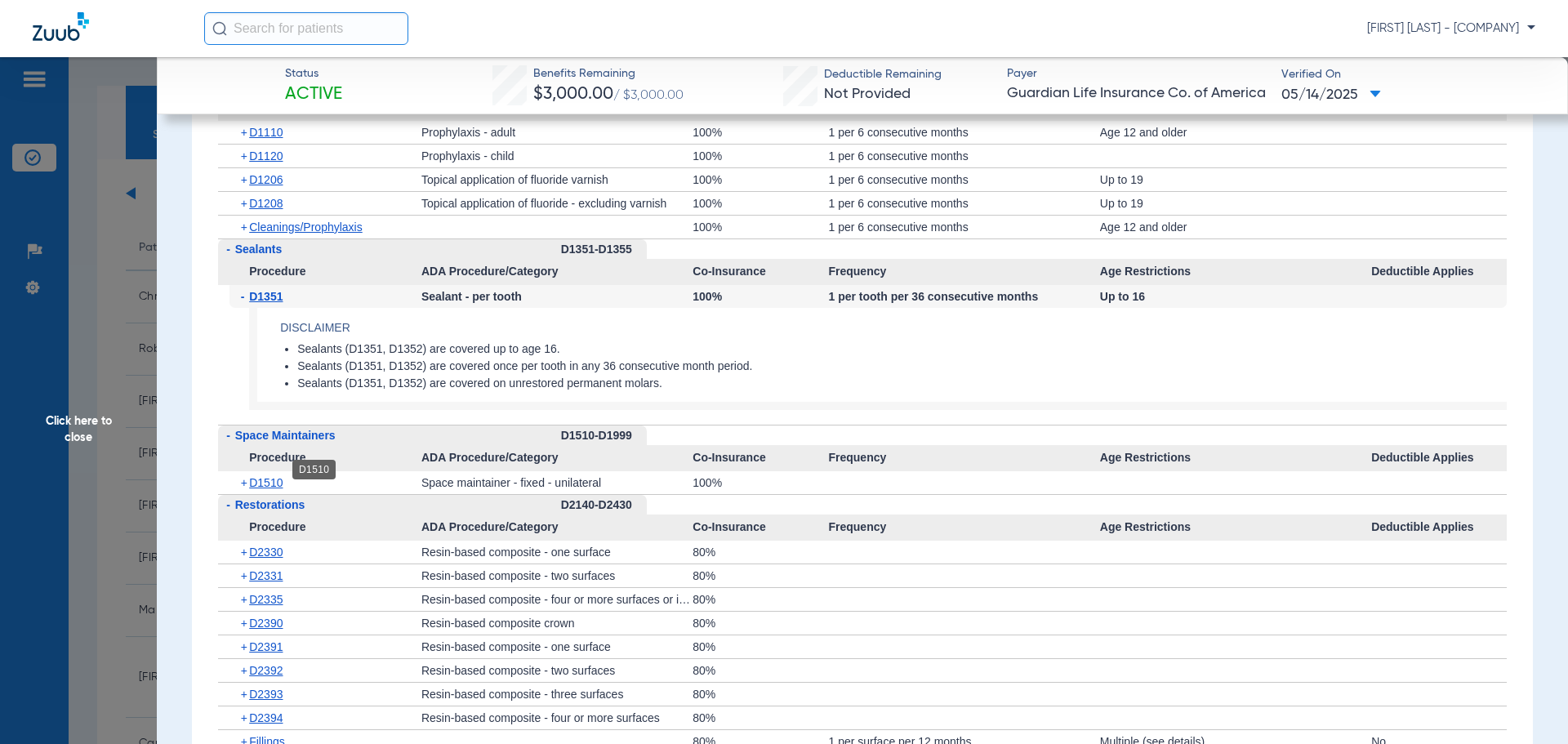 click on "D1510" 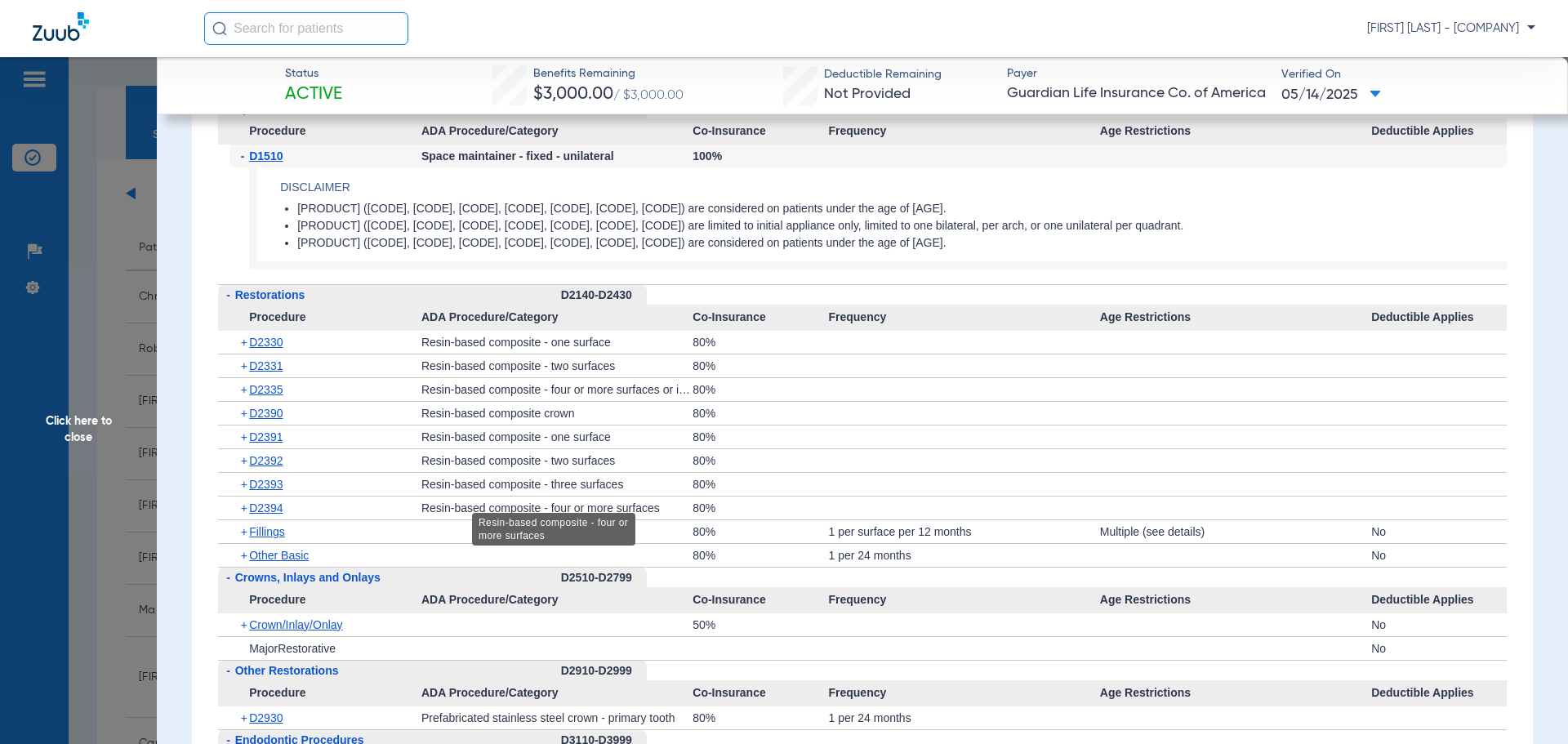 scroll, scrollTop: 3022, scrollLeft: 0, axis: vertical 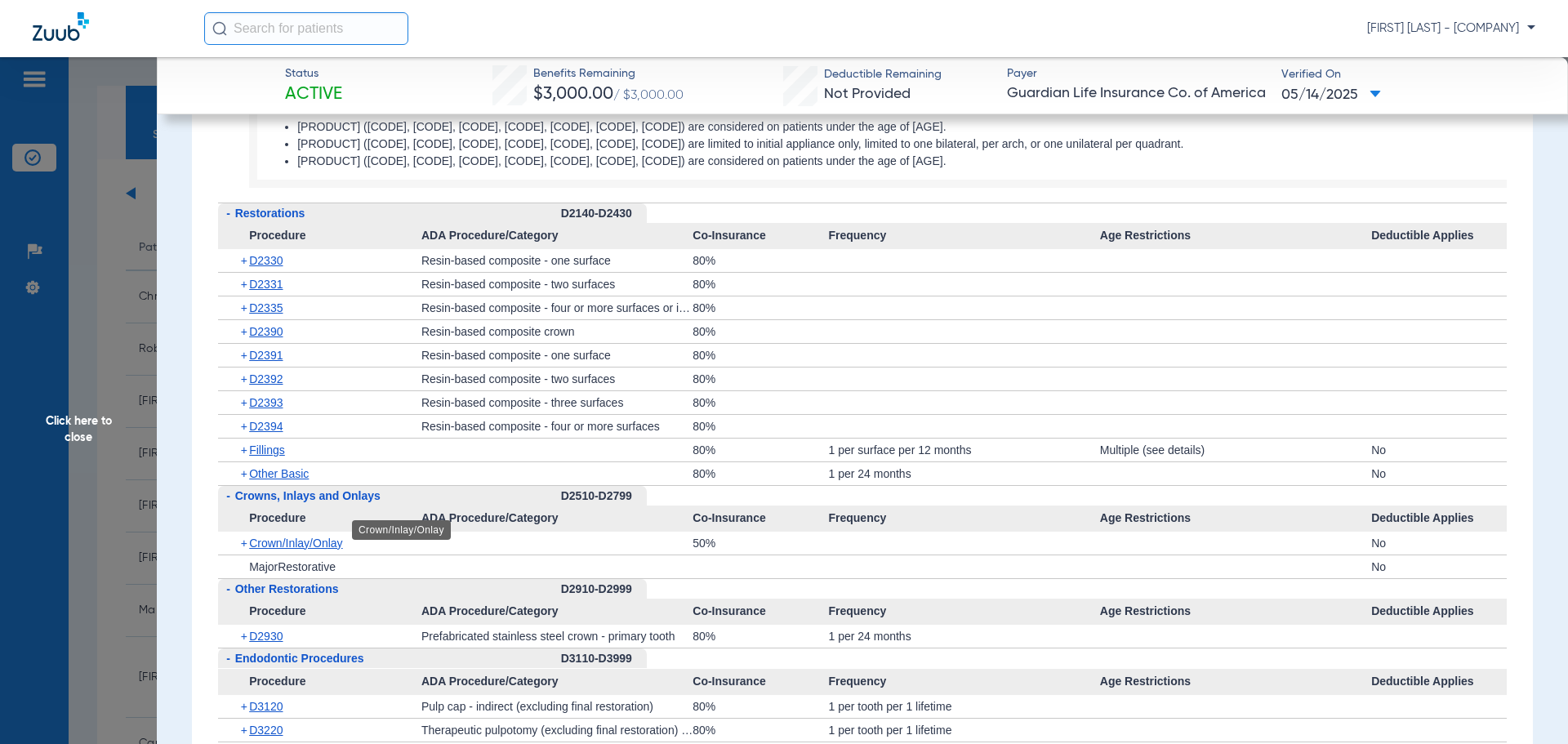 click on "Crown/Inlay/Onlay" 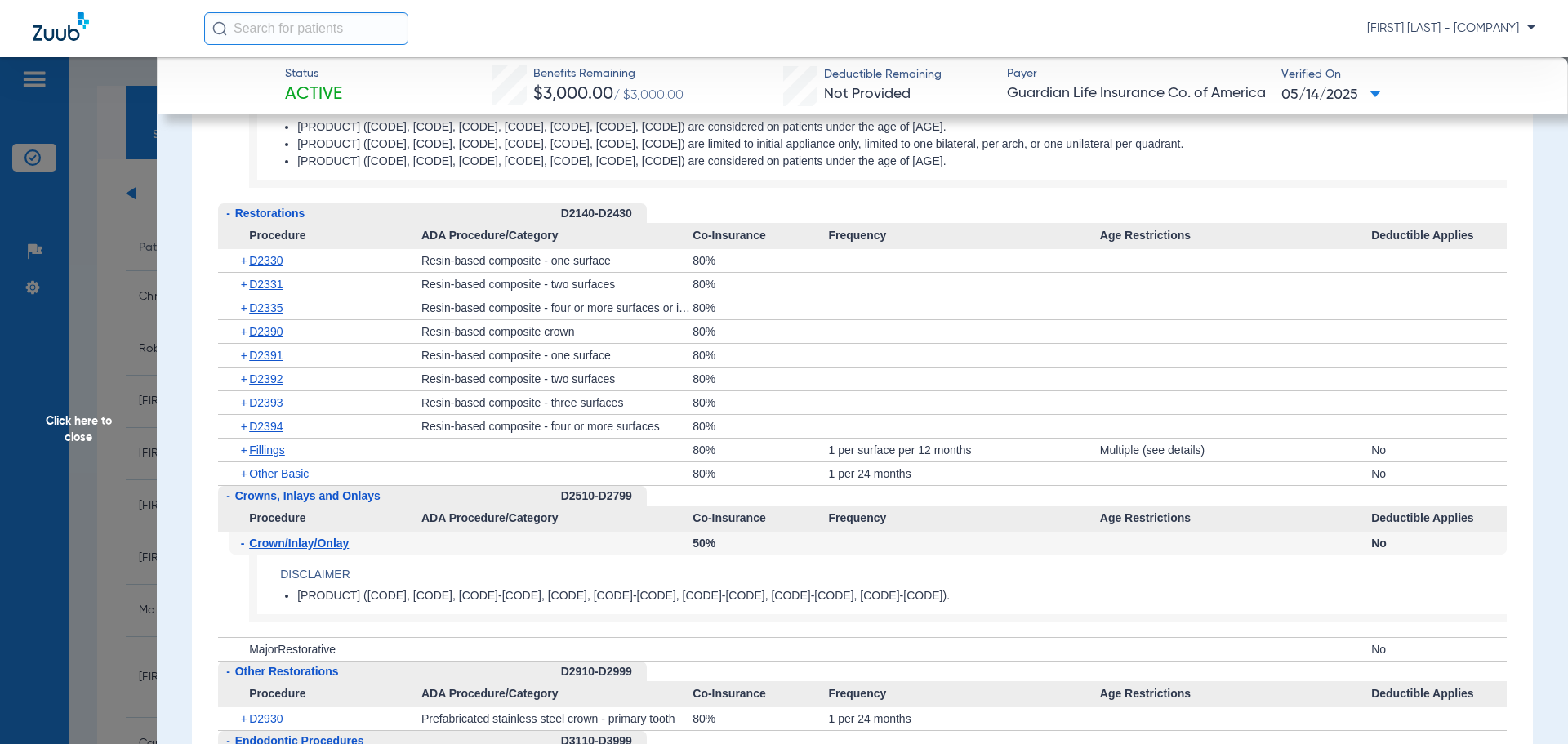 click on "Crown/Inlay/Onlay" 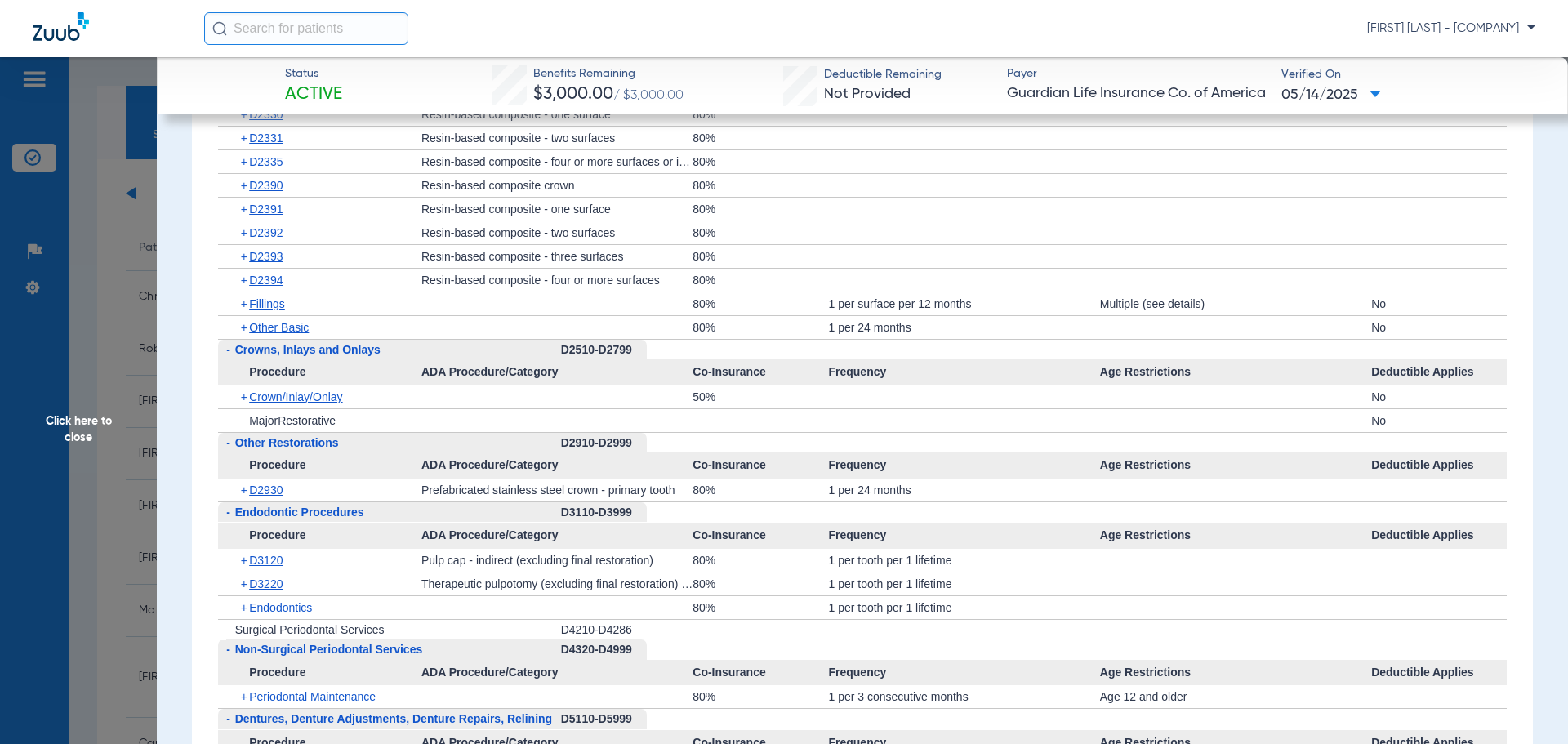 scroll, scrollTop: 3185, scrollLeft: 0, axis: vertical 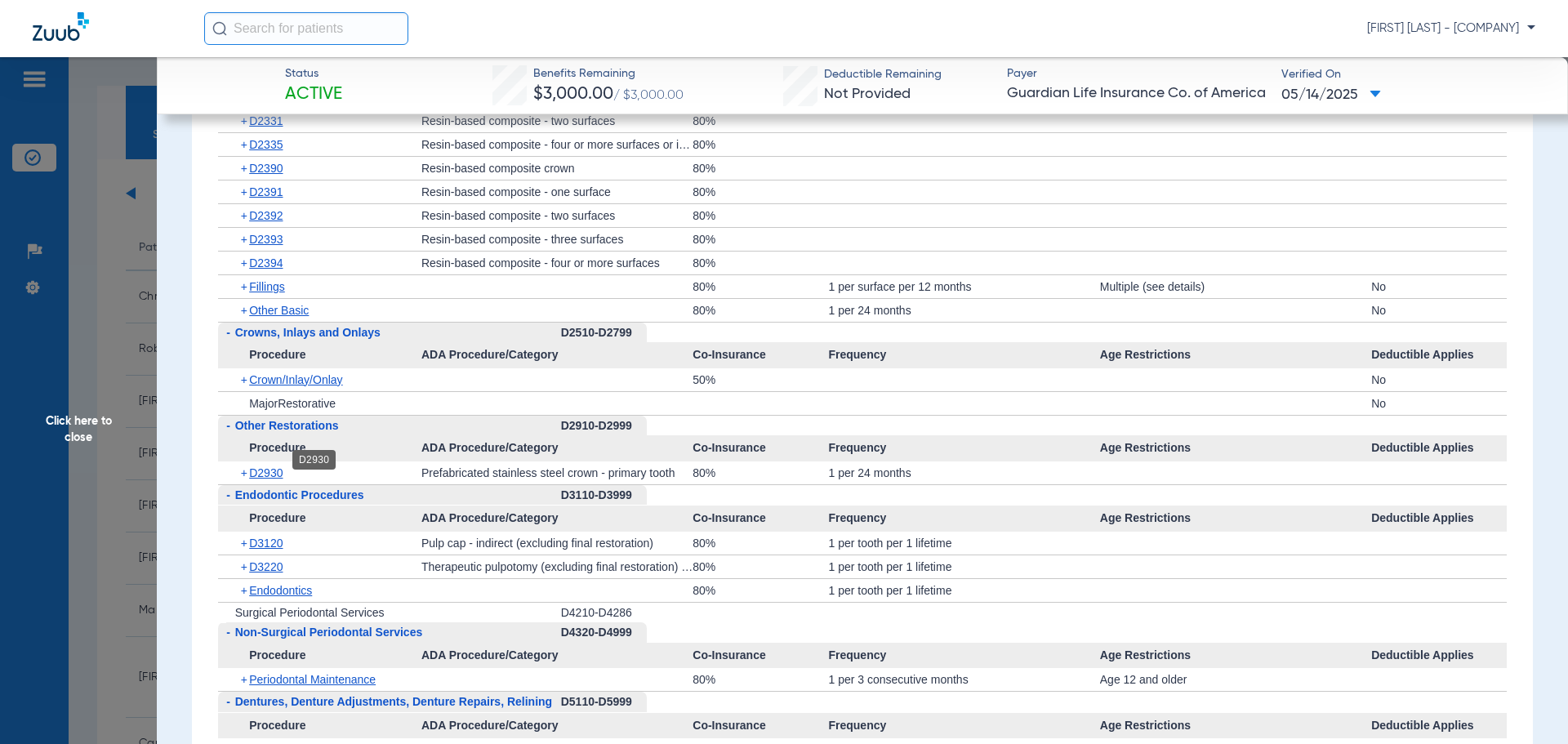 click on "D2930" 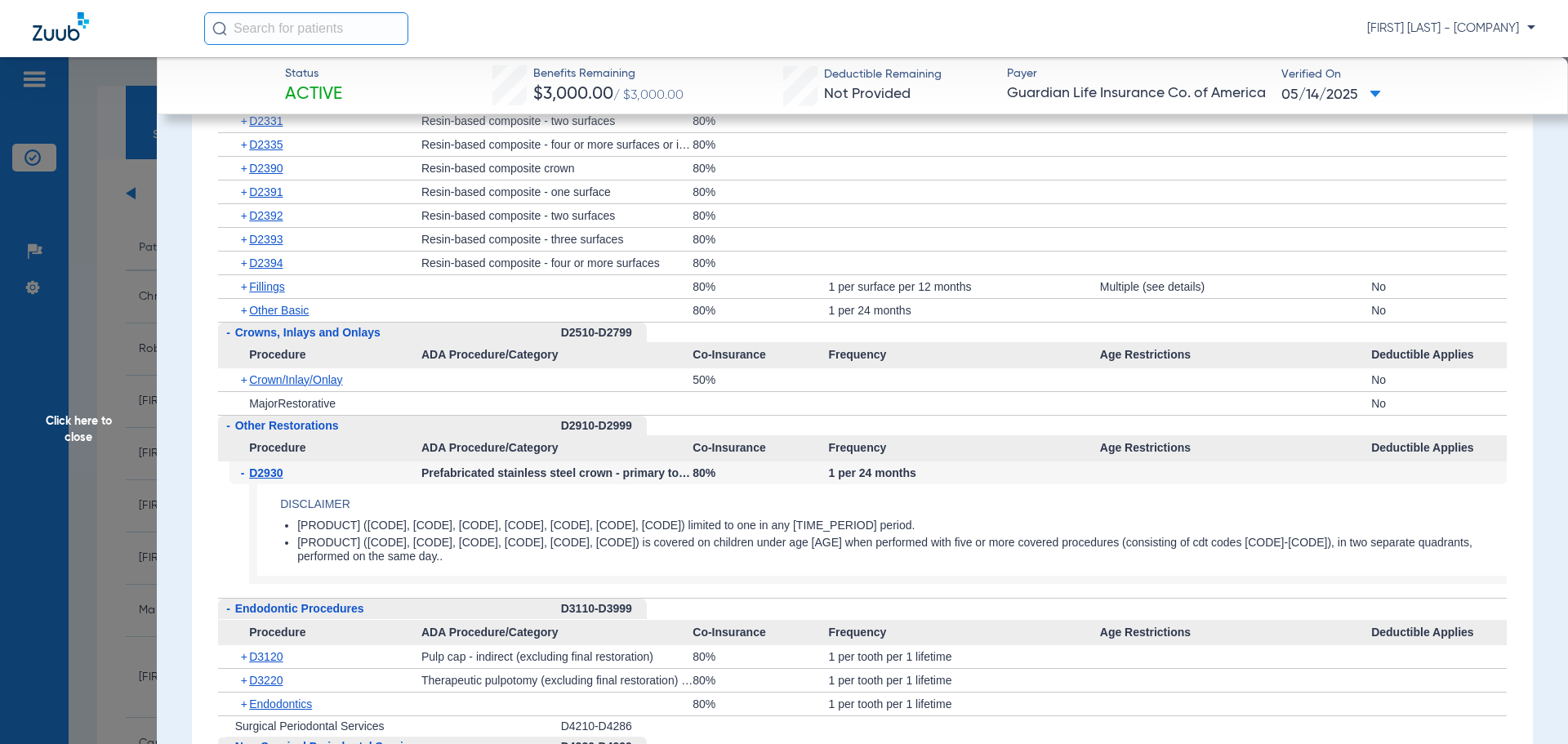 click on "D2930" 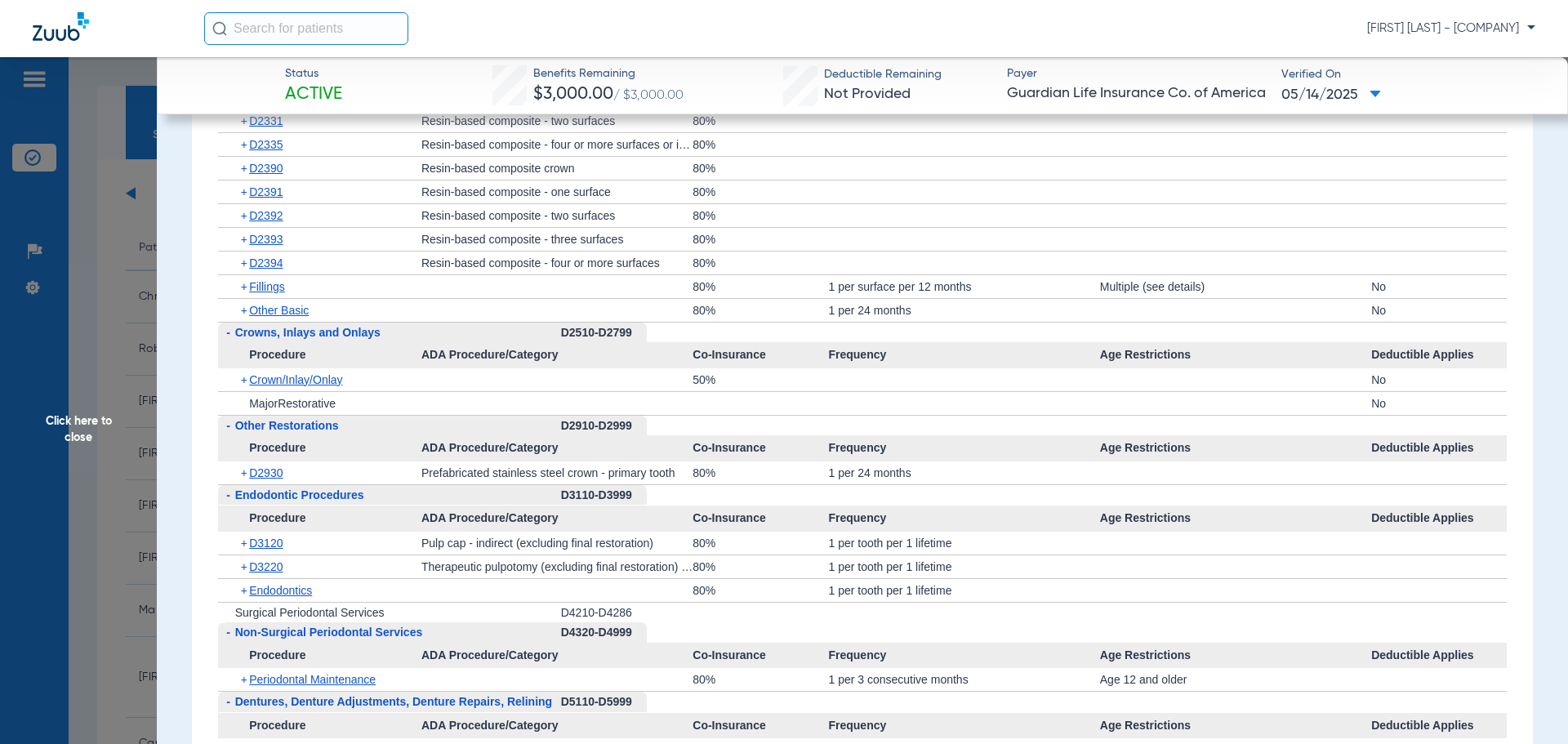 scroll, scrollTop: 3267, scrollLeft: 0, axis: vertical 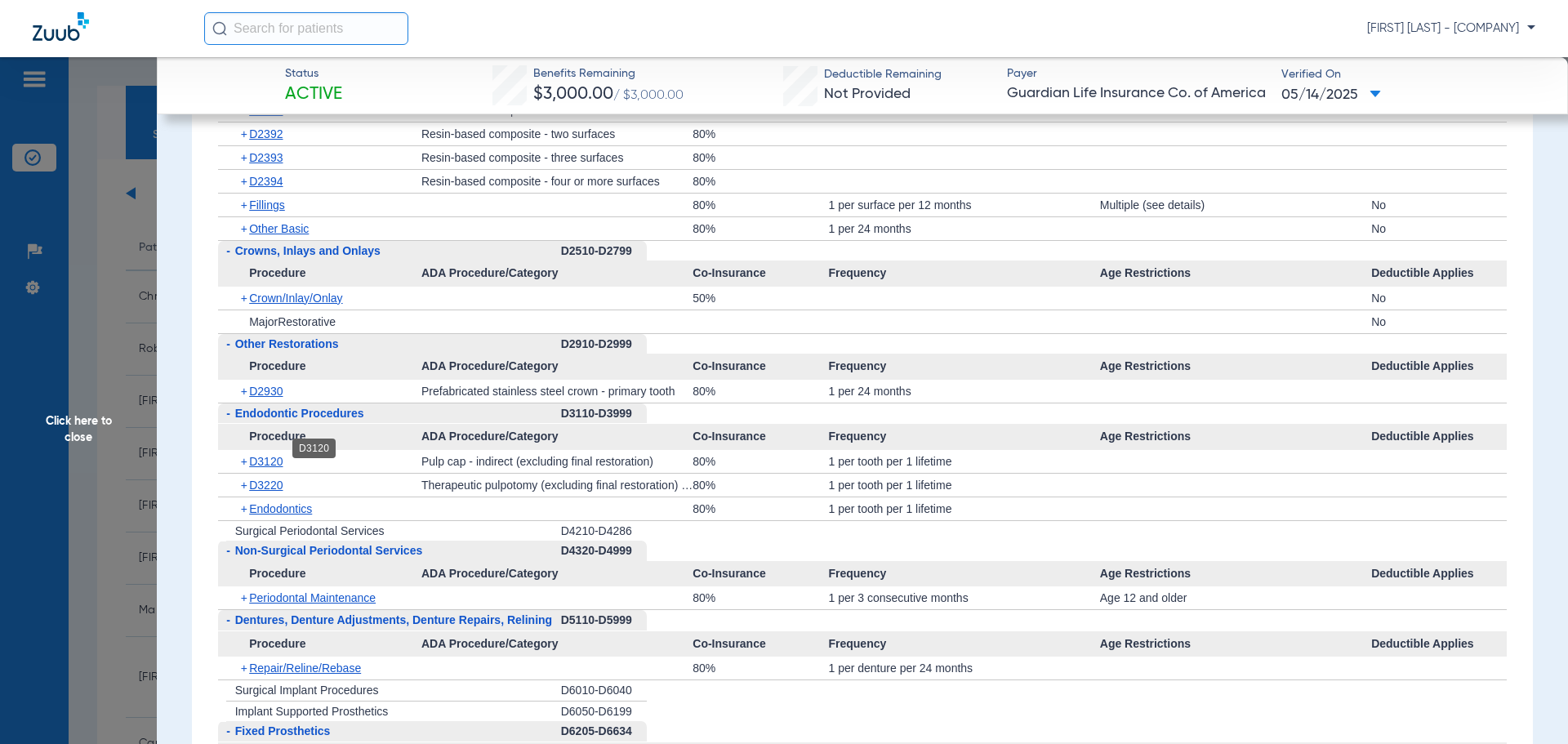 click on "D3120" 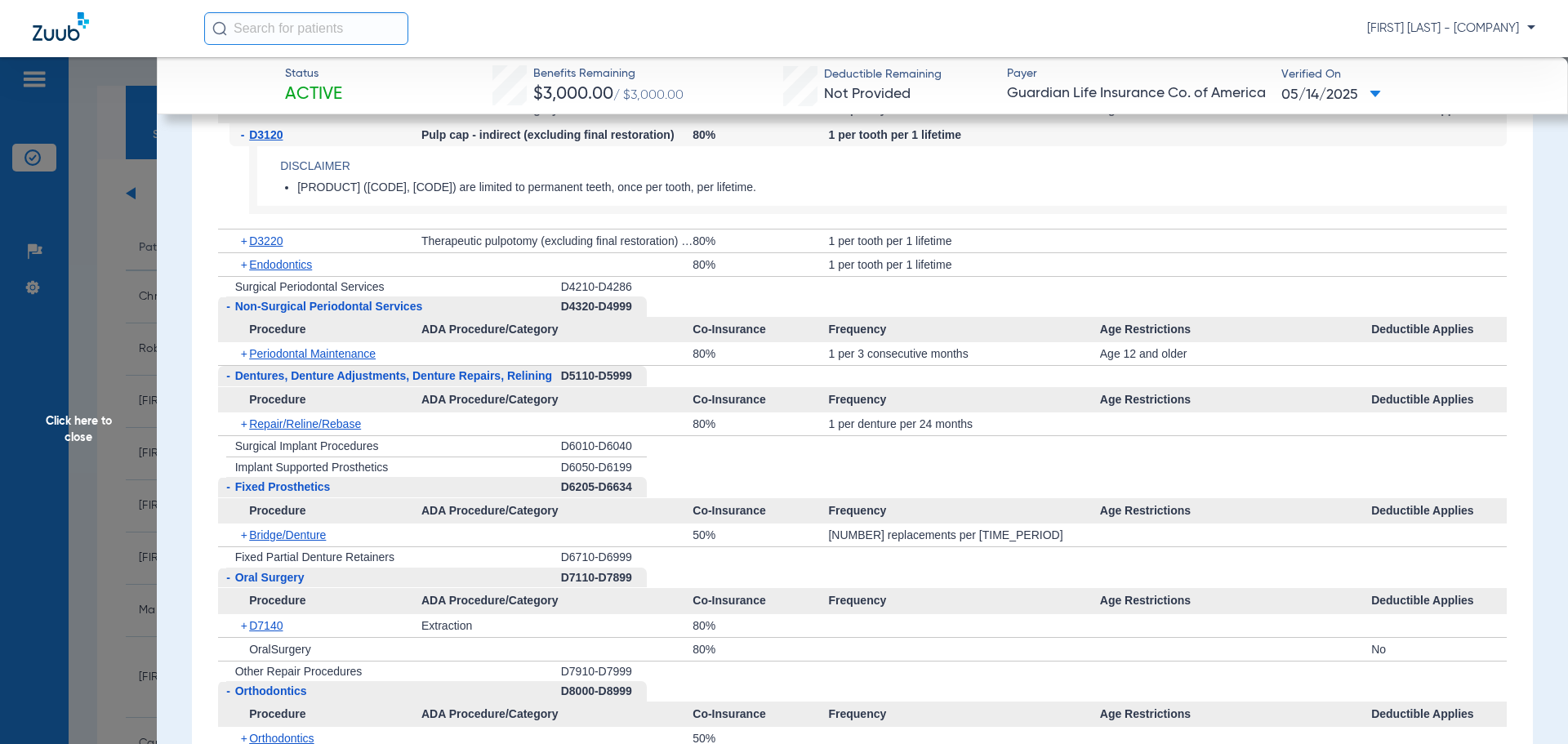 scroll, scrollTop: 3675, scrollLeft: 0, axis: vertical 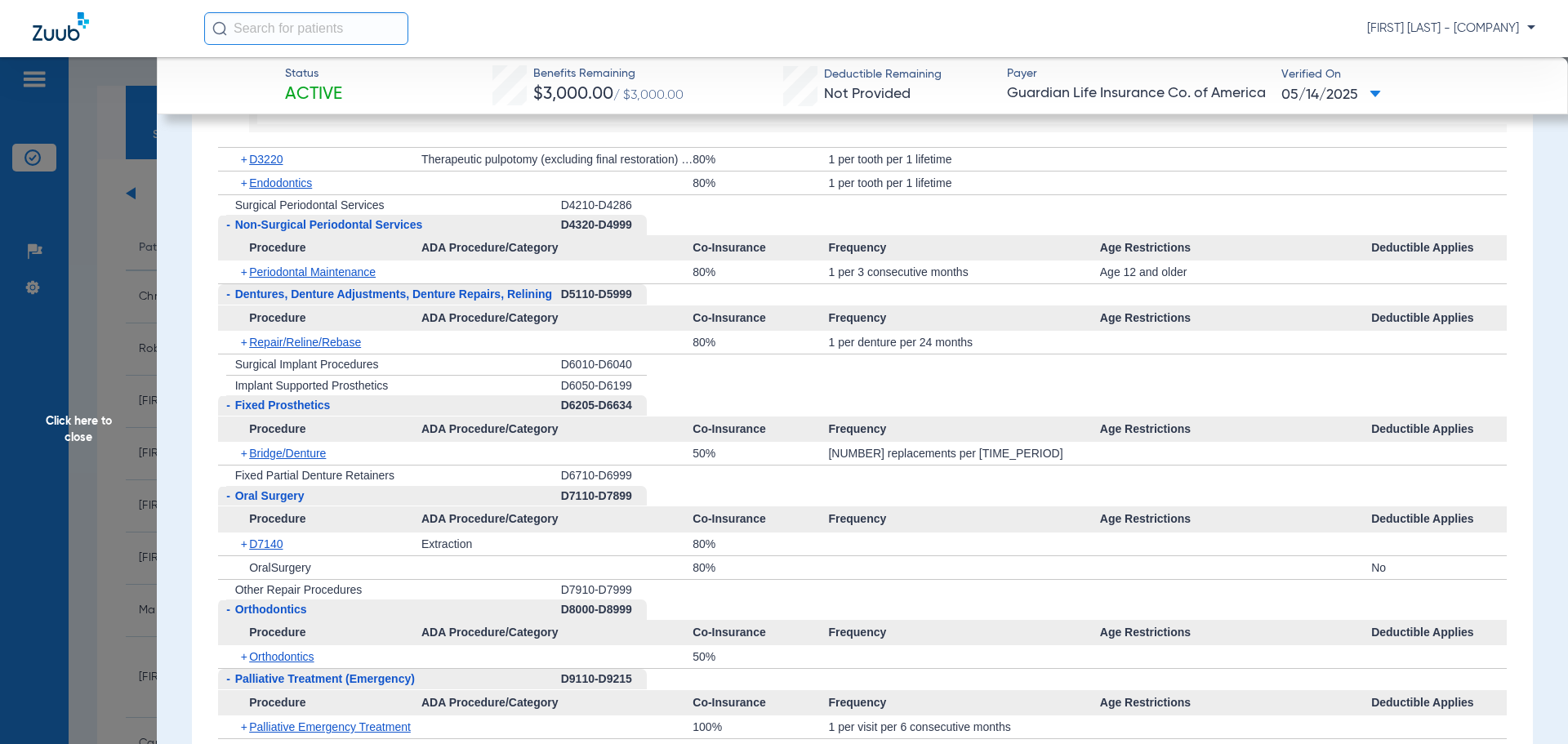 click on "D7140" 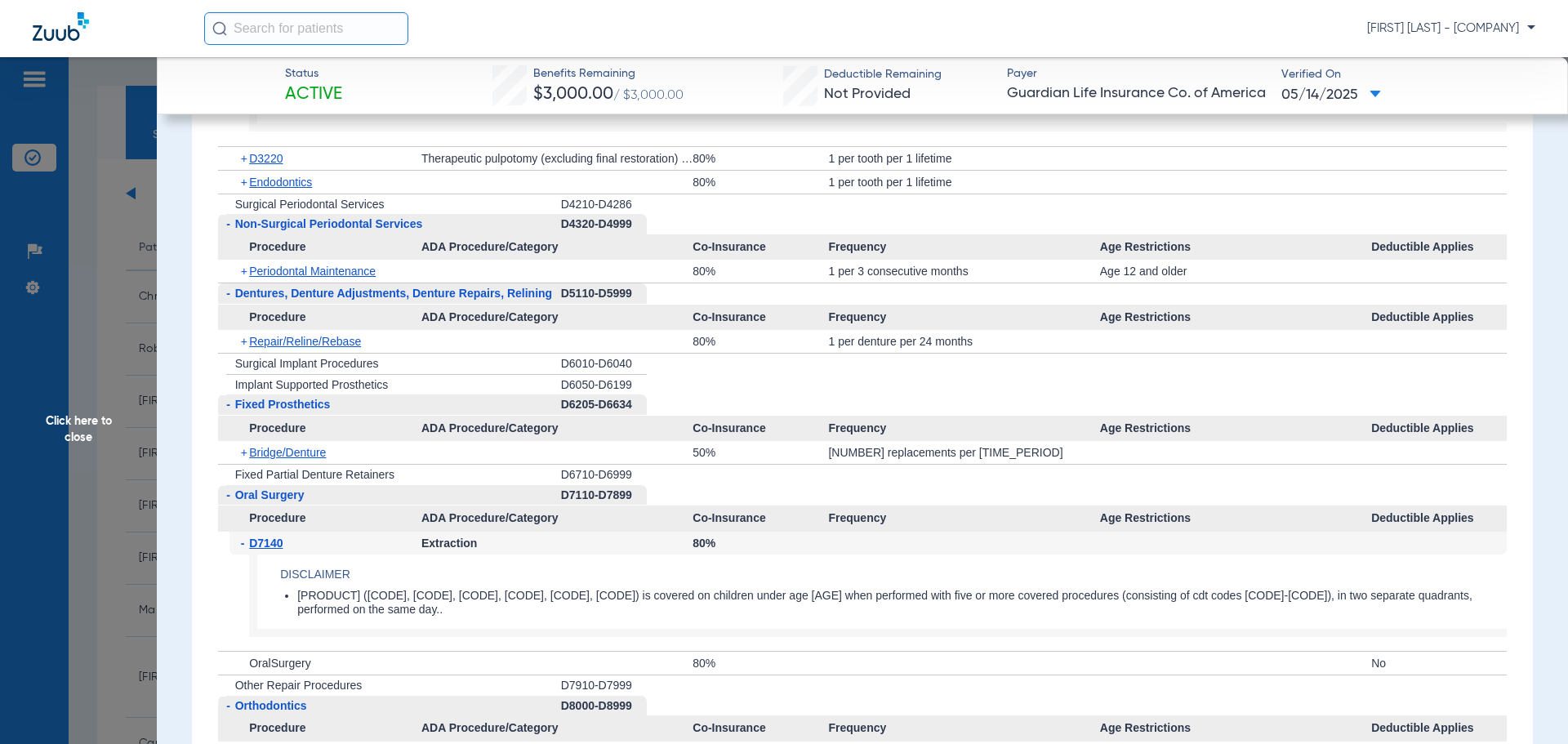 scroll, scrollTop: 3675, scrollLeft: 0, axis: vertical 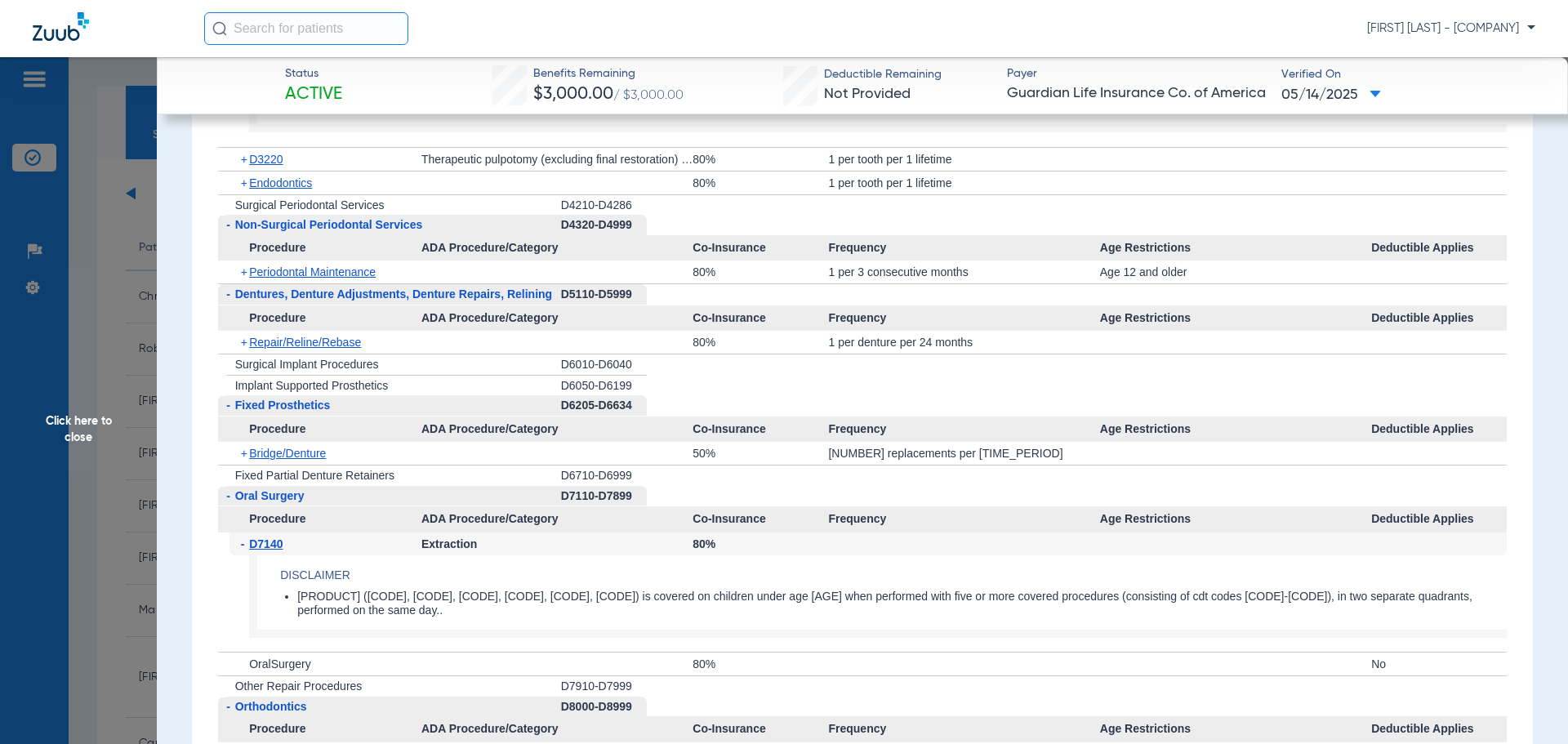 click on "Click here to close" 